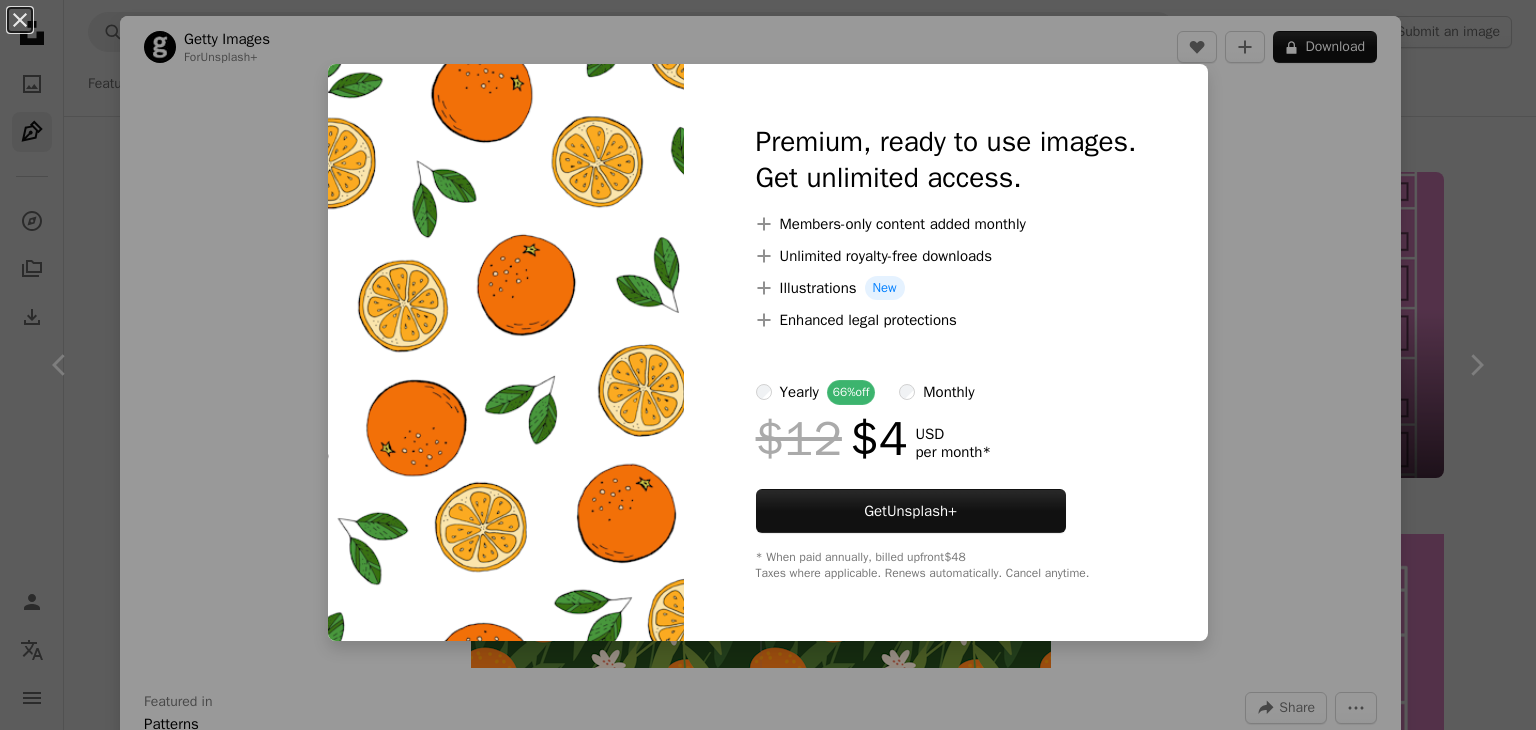scroll, scrollTop: 7108, scrollLeft: 0, axis: vertical 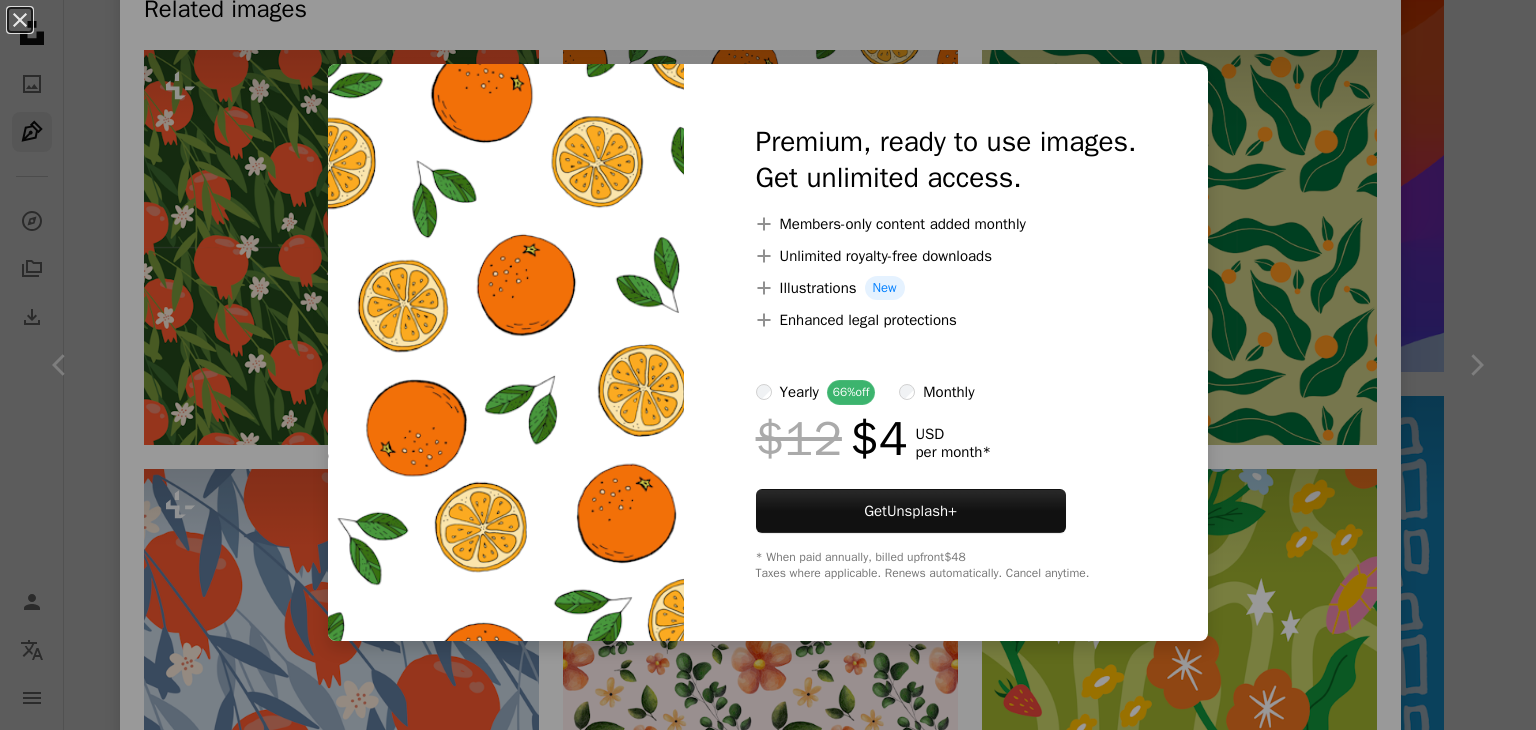 click on "An X shape Premium, ready to use images. Get unlimited access. A plus sign Members-only content added monthly A plus sign Unlimited royalty-free downloads A plus sign Illustrations  New A plus sign Enhanced legal protections yearly 66%  off monthly $12   $4 USD per month * Get  Unsplash+ * When paid annually, billed upfront  $48 Taxes where applicable. Renews automatically. Cancel anytime." at bounding box center [768, 365] 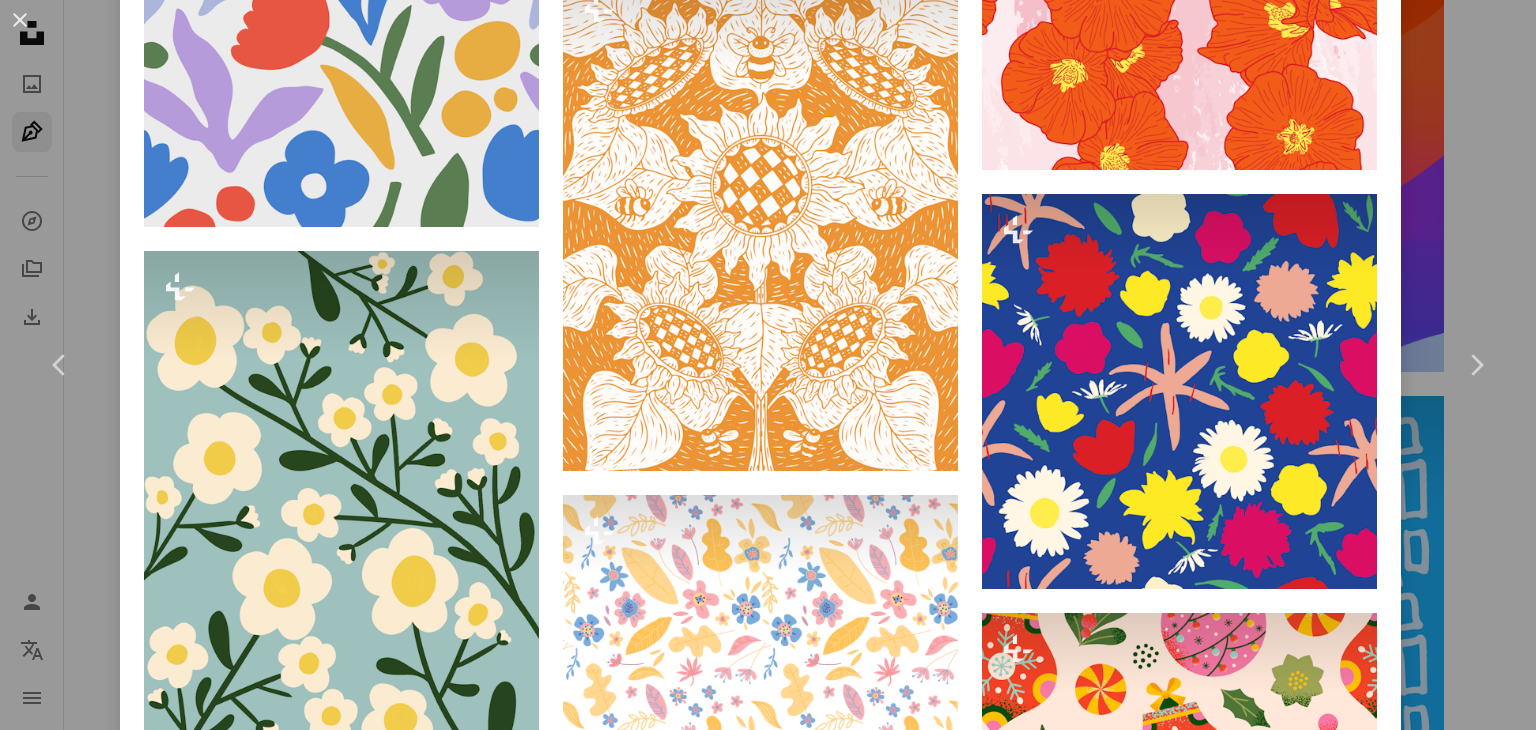 scroll, scrollTop: 5464, scrollLeft: 0, axis: vertical 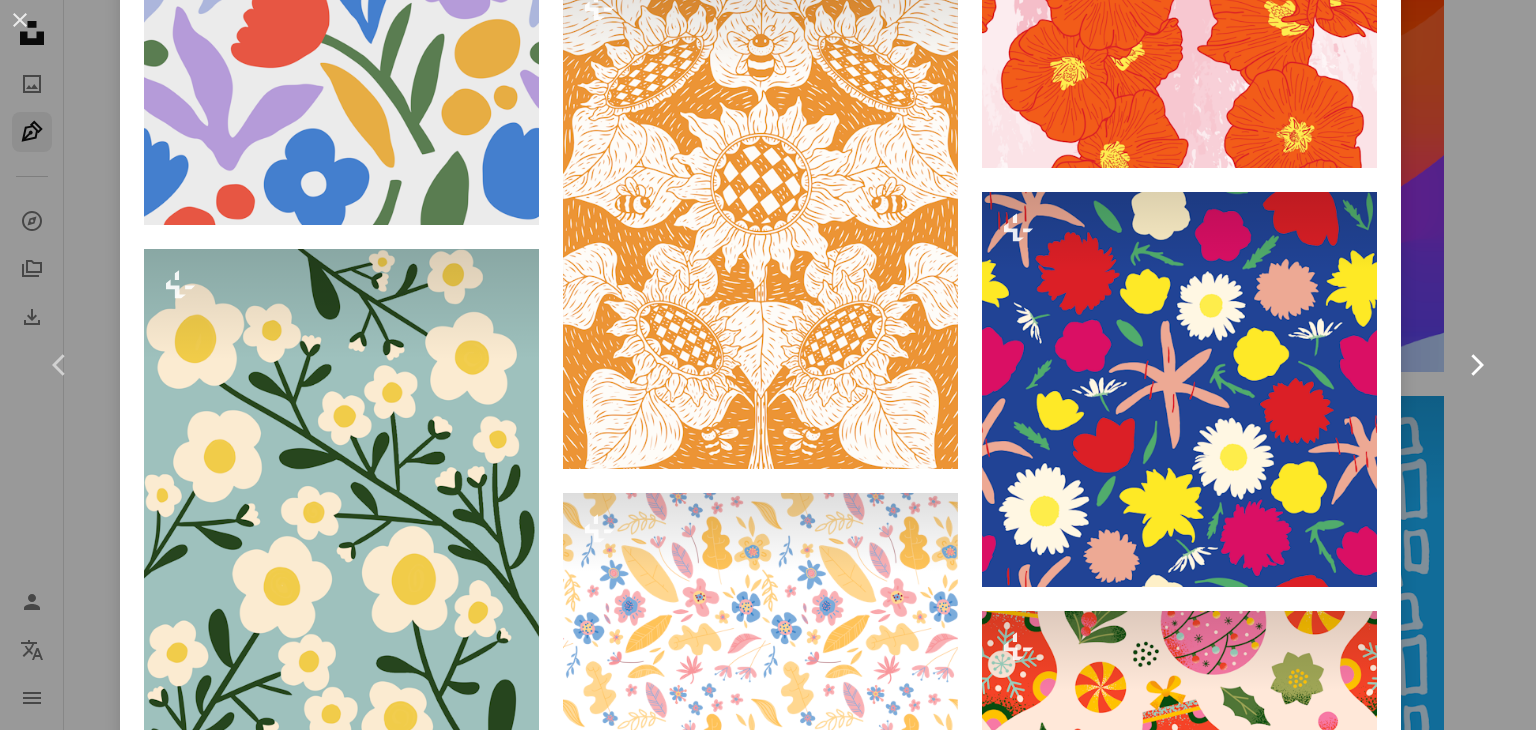 click on "Chevron right" at bounding box center (1476, 365) 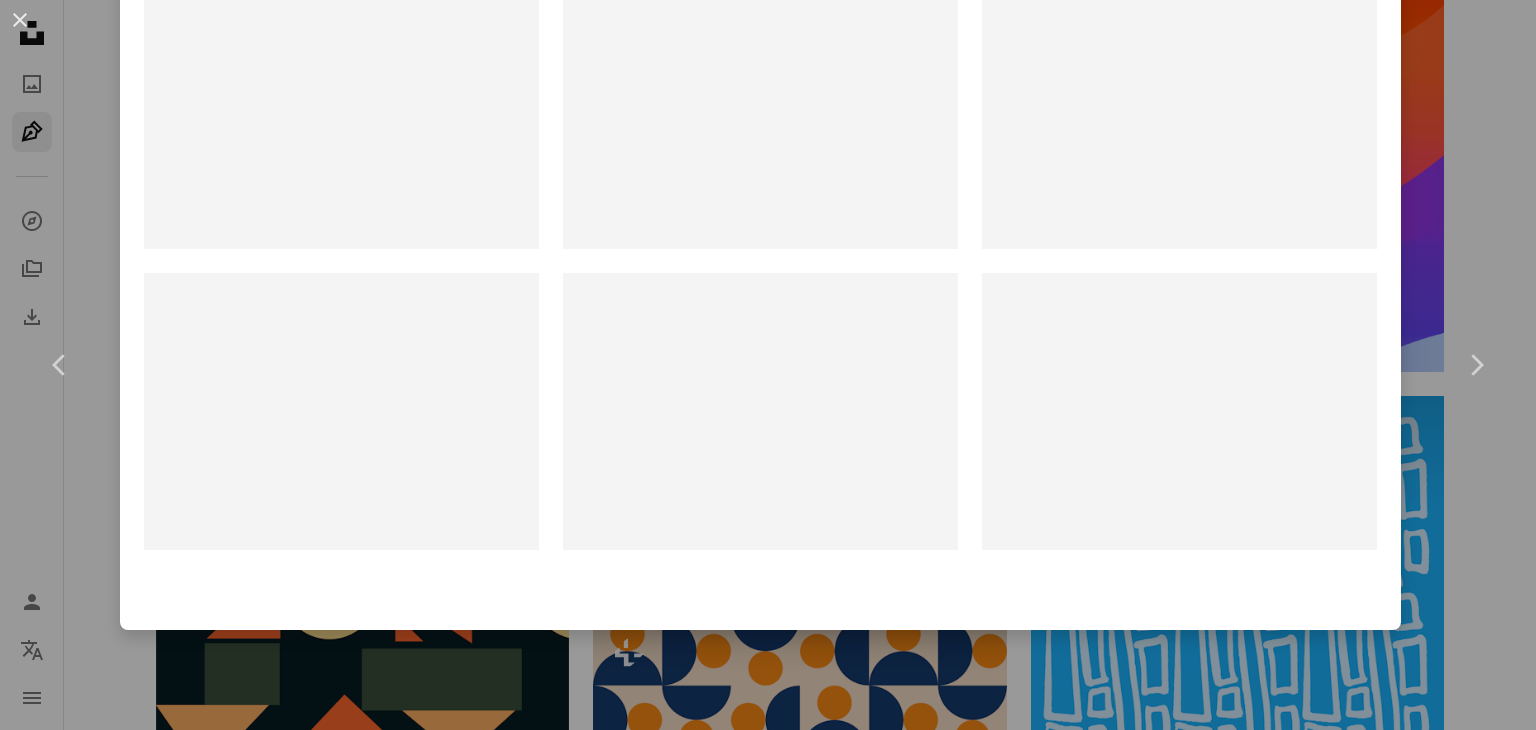 scroll, scrollTop: 0, scrollLeft: 0, axis: both 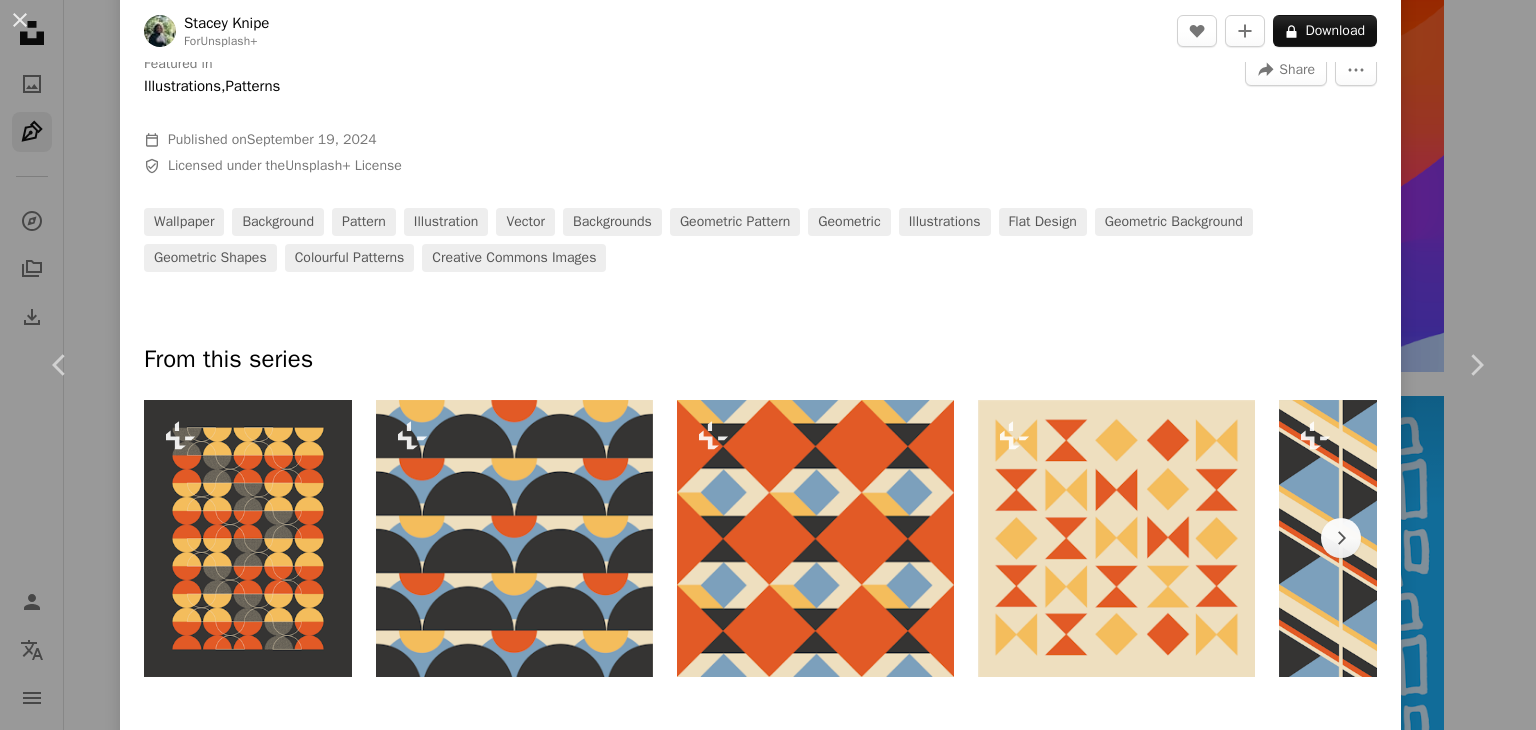 click on "An X shape Chevron left Chevron right [FIRST] [LAST] For Unsplash+ A heart A plus sign A lock Download Zoom in Featured in Illustrations , Patterns A forward-right arrow Share More Actions Calendar outlined Published on September 19, 2024 Safety Licensed under the Unsplash+ License wallpaper background pattern illustration vector backgrounds geometric pattern geometric illustrations flat design geometric background geometric shapes colourful patterns Creative Commons images From this series Chevron right Plus sign for Unsplash+ Plus sign for Unsplash+ Plus sign for Unsplash+ Plus sign for Unsplash+ Plus sign for Unsplash+ Plus sign for Unsplash+ Related images Plus sign for Unsplash+ A heart A plus sign Stacey Knipe For Unsplash+ A lock Download Plus sign for Unsplash+ A heart A plus sign Silverfork Studio For Unsplash+ A lock Download Plus sign for Unsplash+ A heart A plus sign Beatriz Camaleão For Unsplash+ A lock Download Plus sign for Unsplash+ A heart A plus sign Resma Reswandha For" at bounding box center [768, 365] 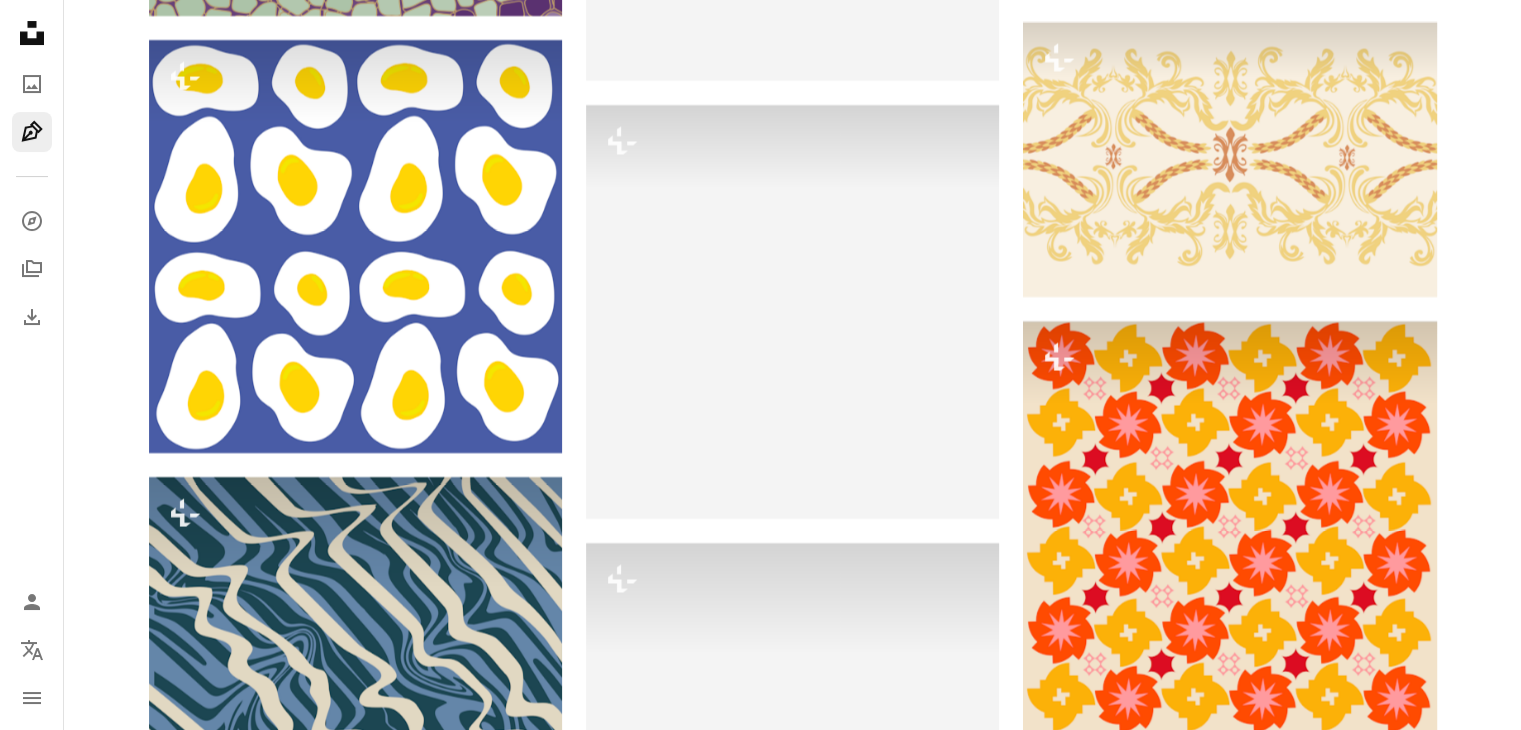 scroll, scrollTop: 15634, scrollLeft: 0, axis: vertical 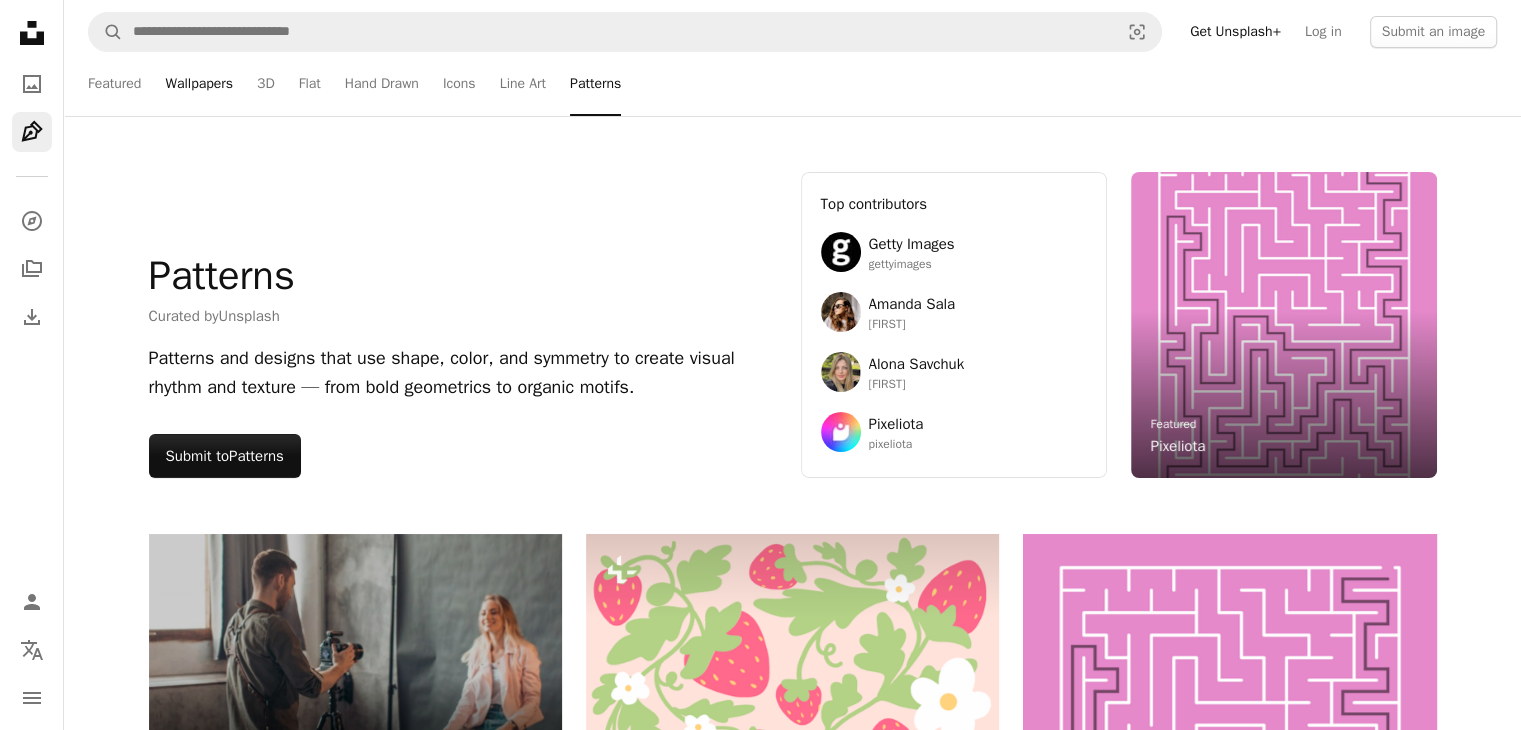 click on "Wallpapers" at bounding box center (199, 84) 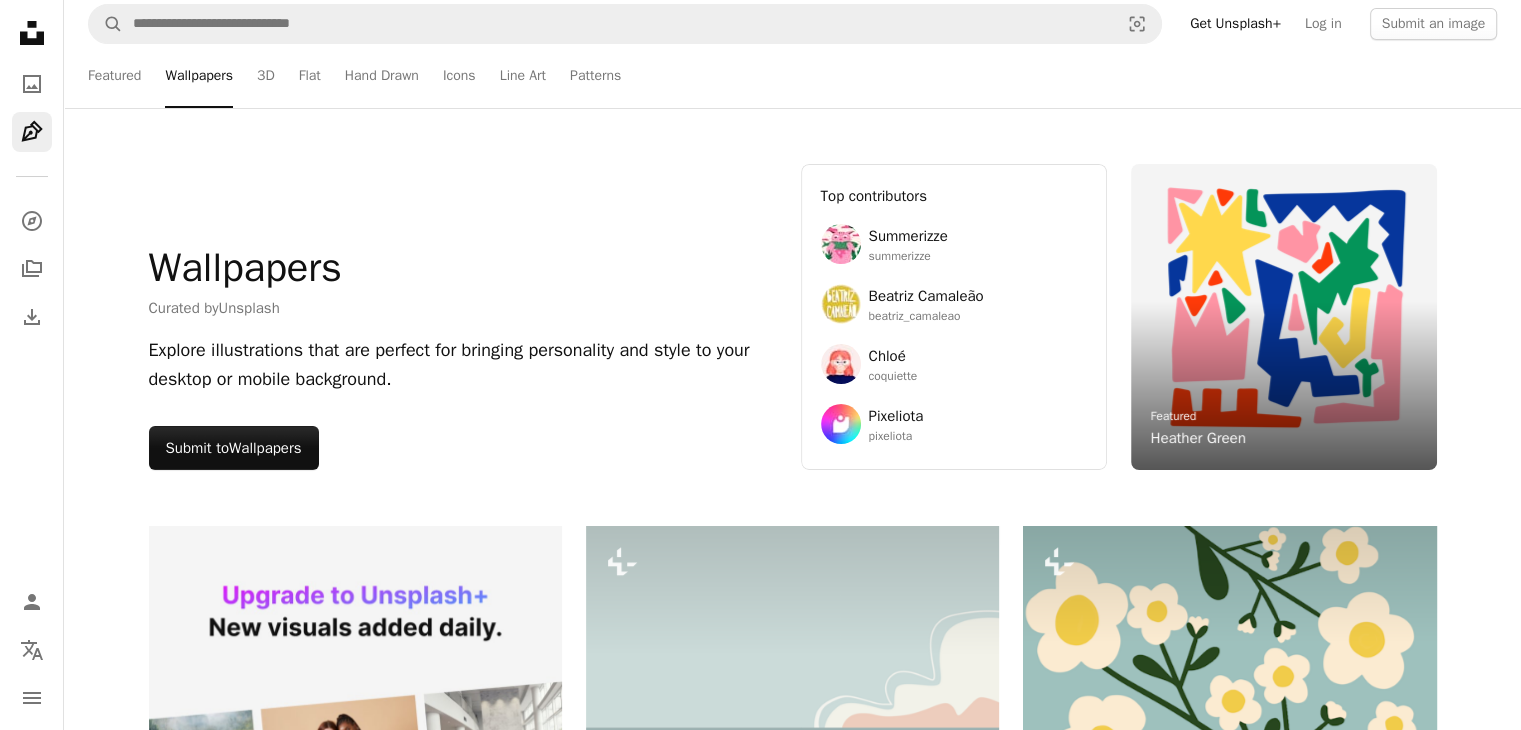 scroll, scrollTop: 0, scrollLeft: 0, axis: both 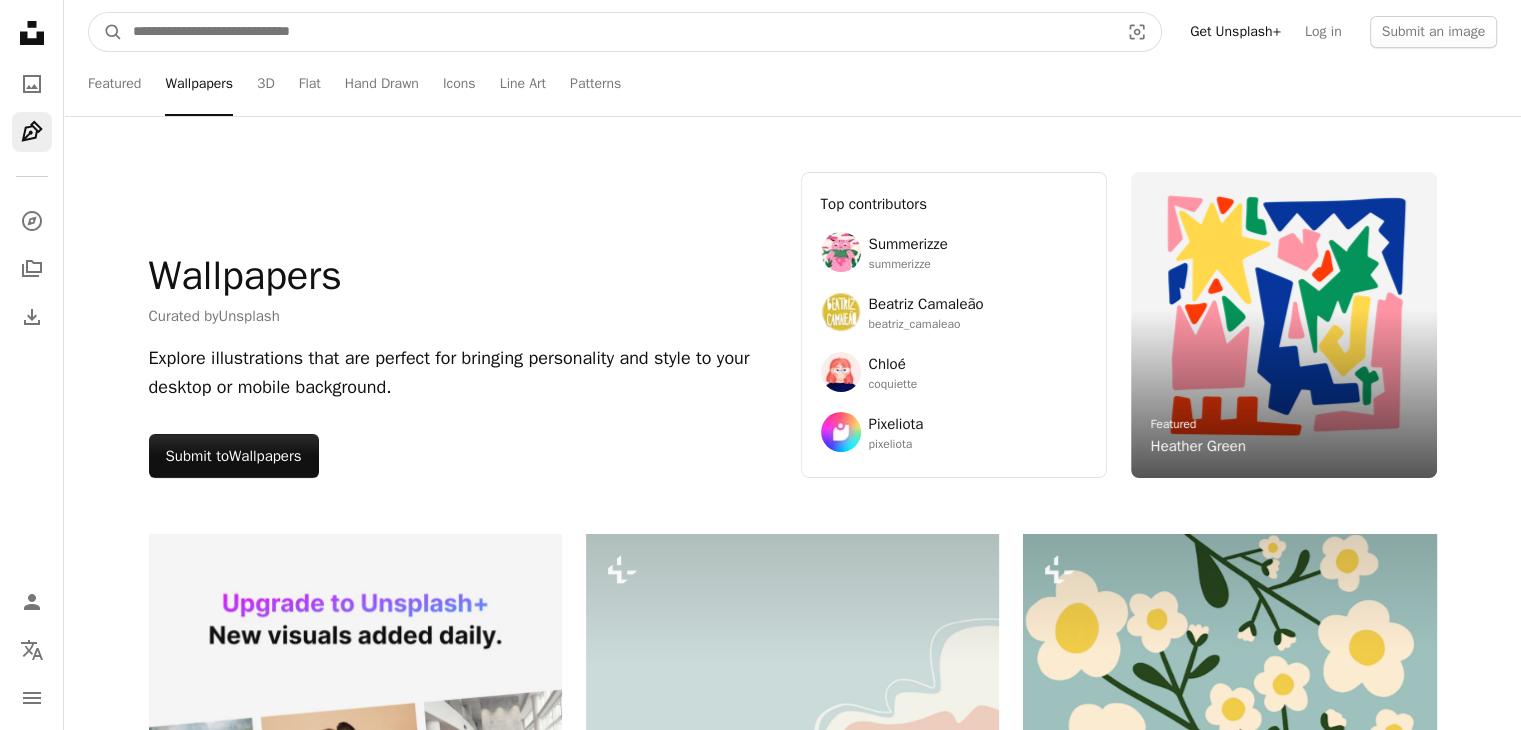click at bounding box center [618, 32] 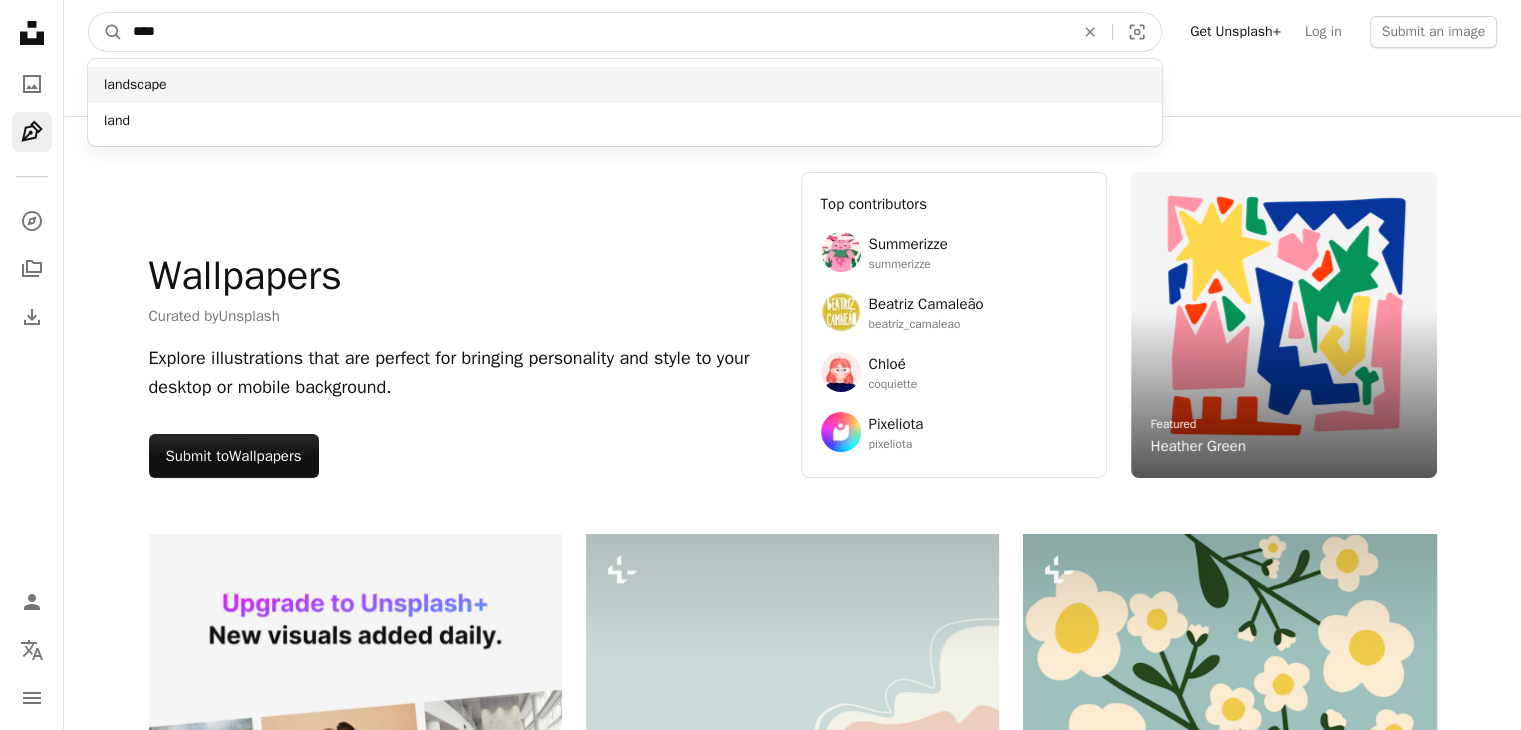 type on "****" 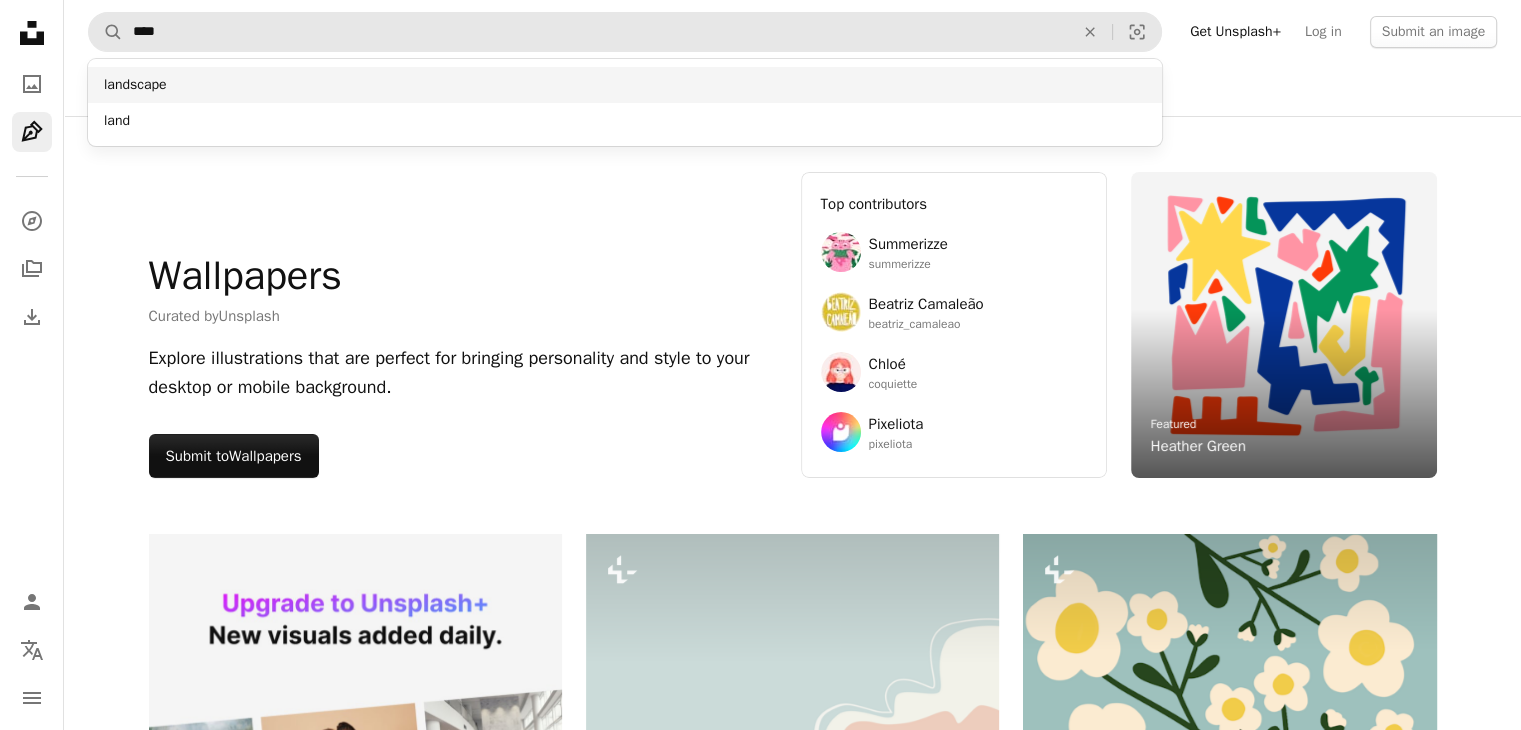 click on "landscape" at bounding box center [625, 85] 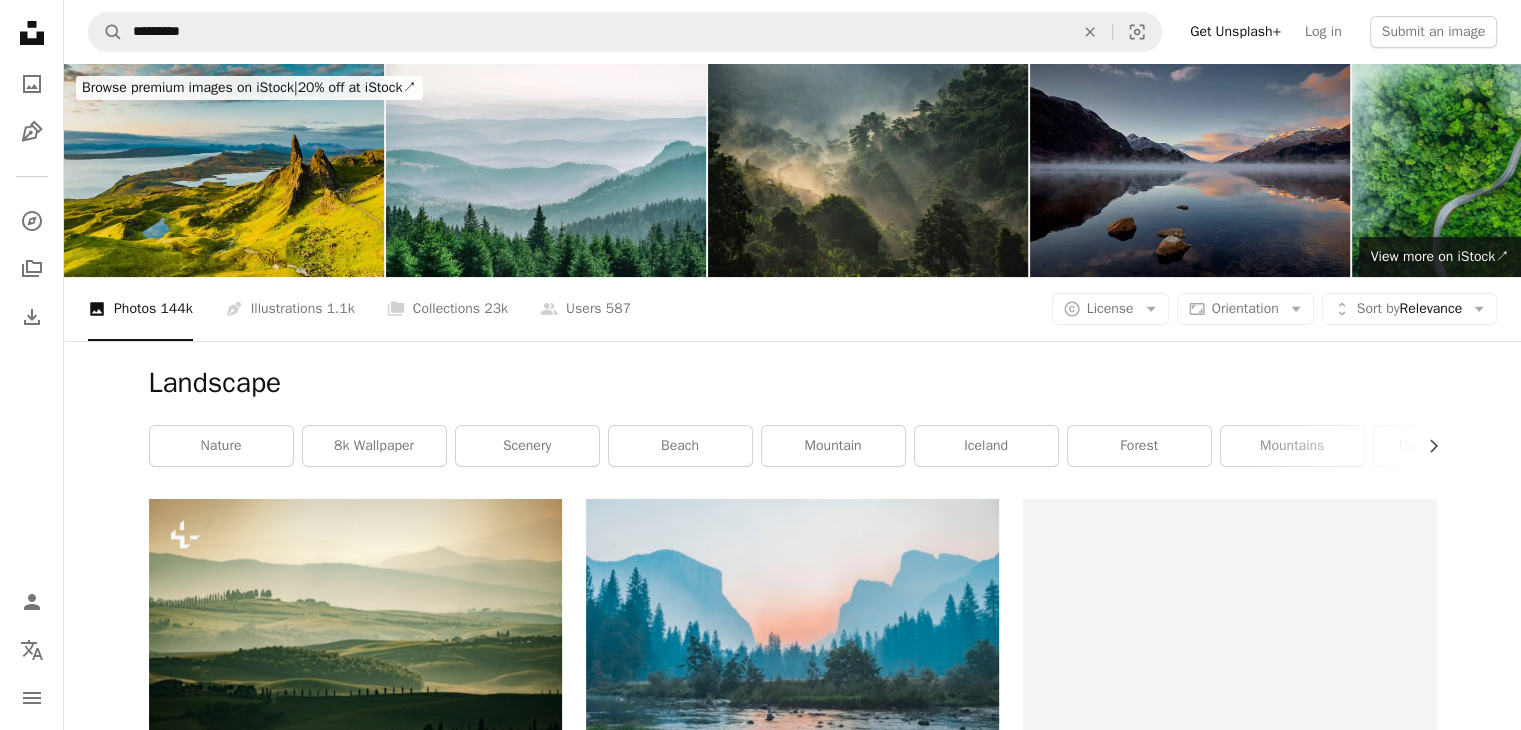 click on "Browse premium images on iStock  |" at bounding box center [190, 87] 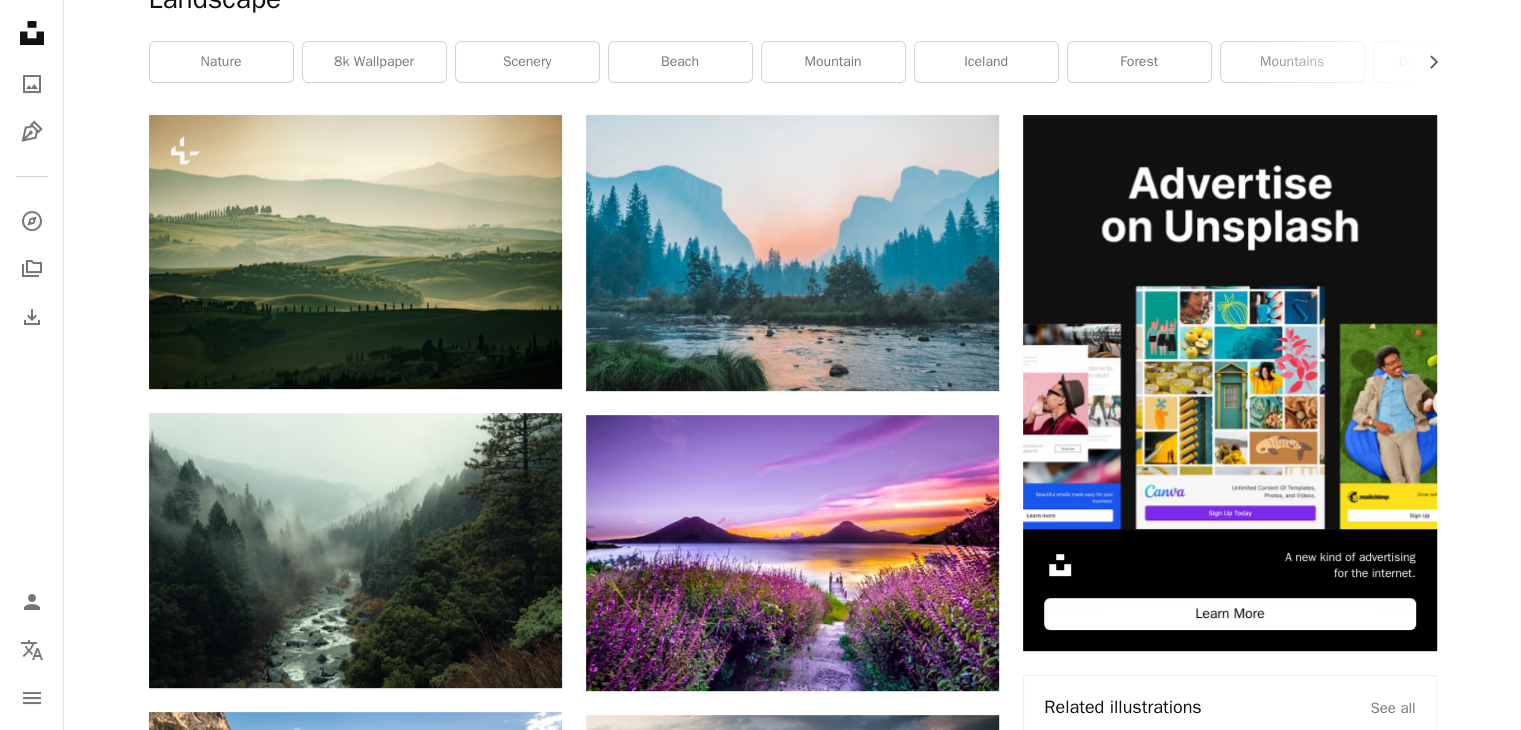 scroll, scrollTop: 0, scrollLeft: 0, axis: both 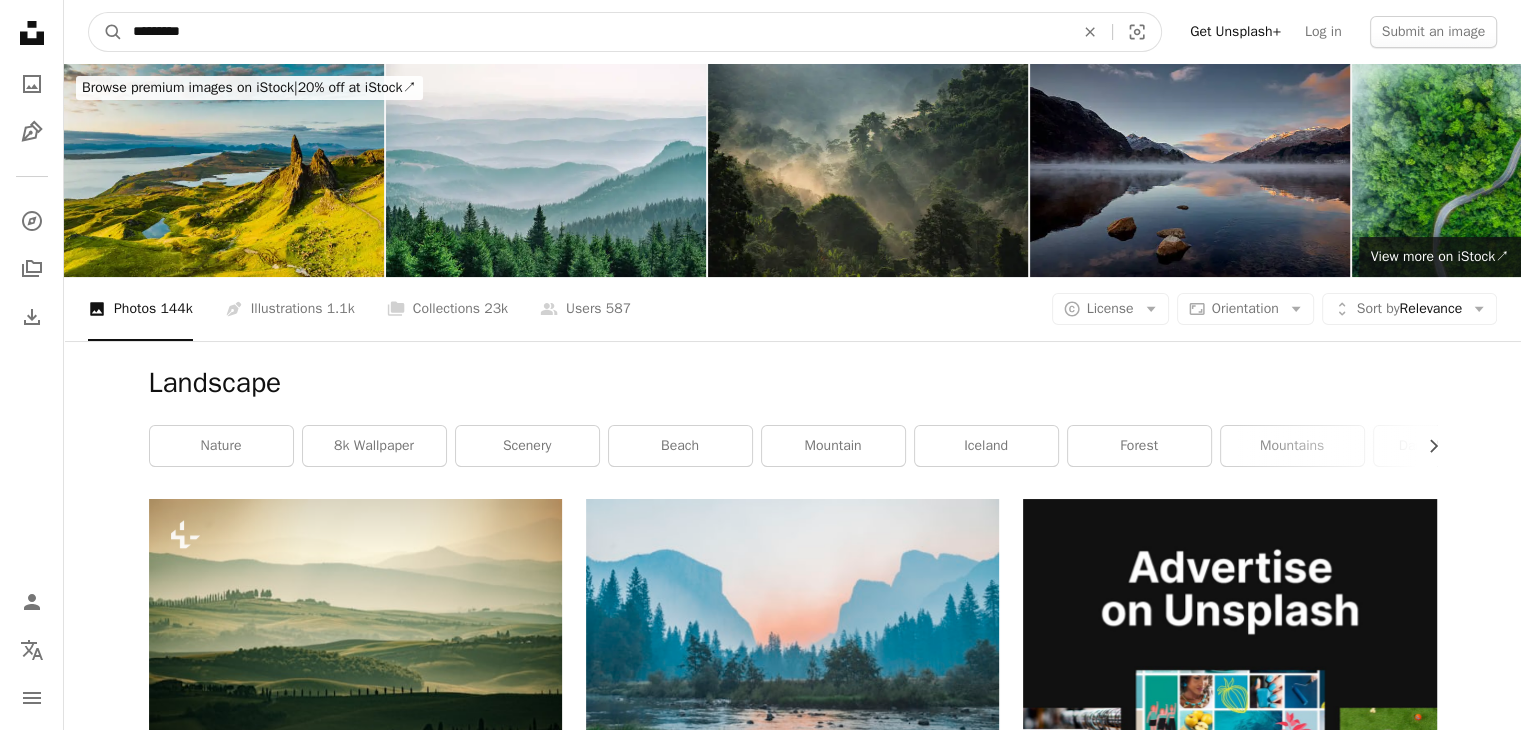 click on "*********" at bounding box center (595, 32) 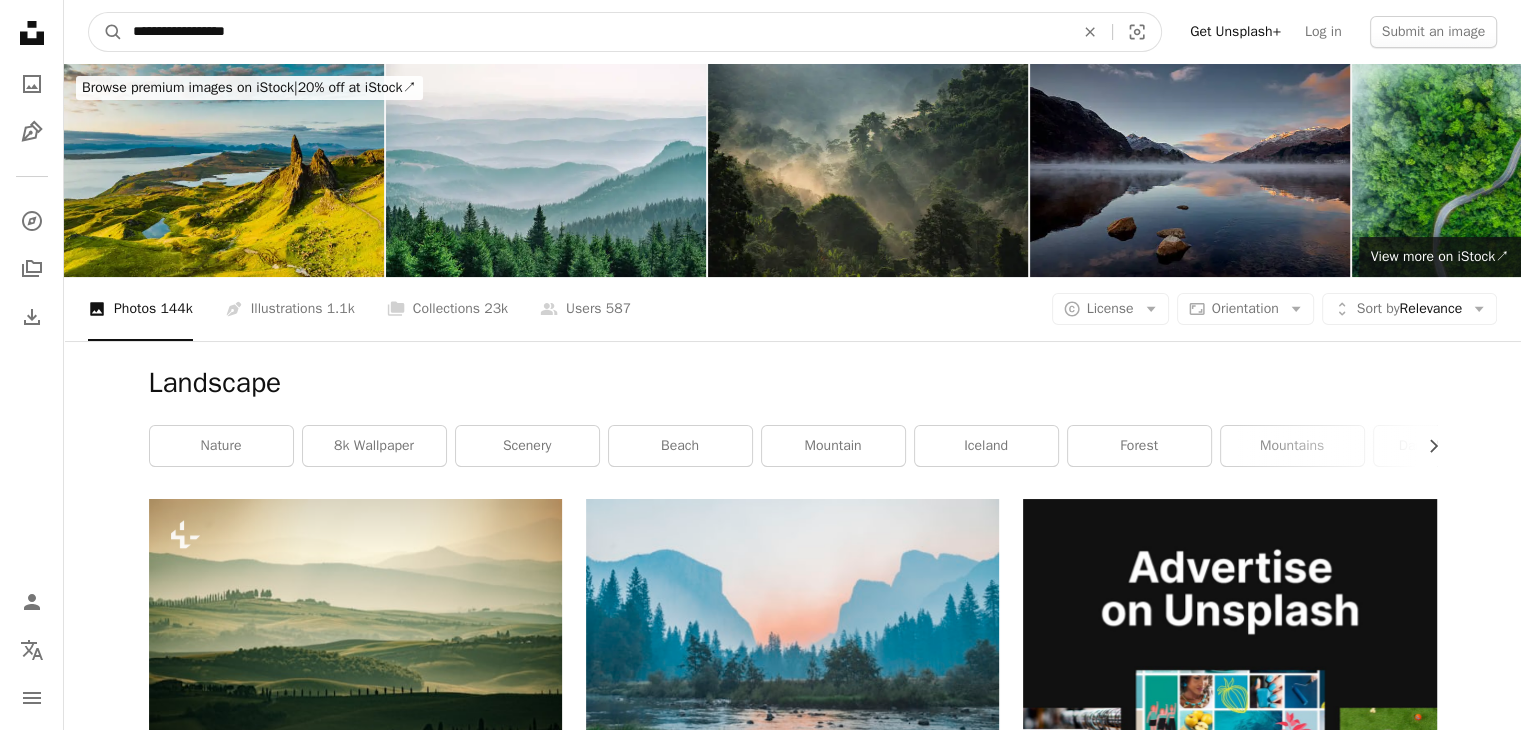 type on "**********" 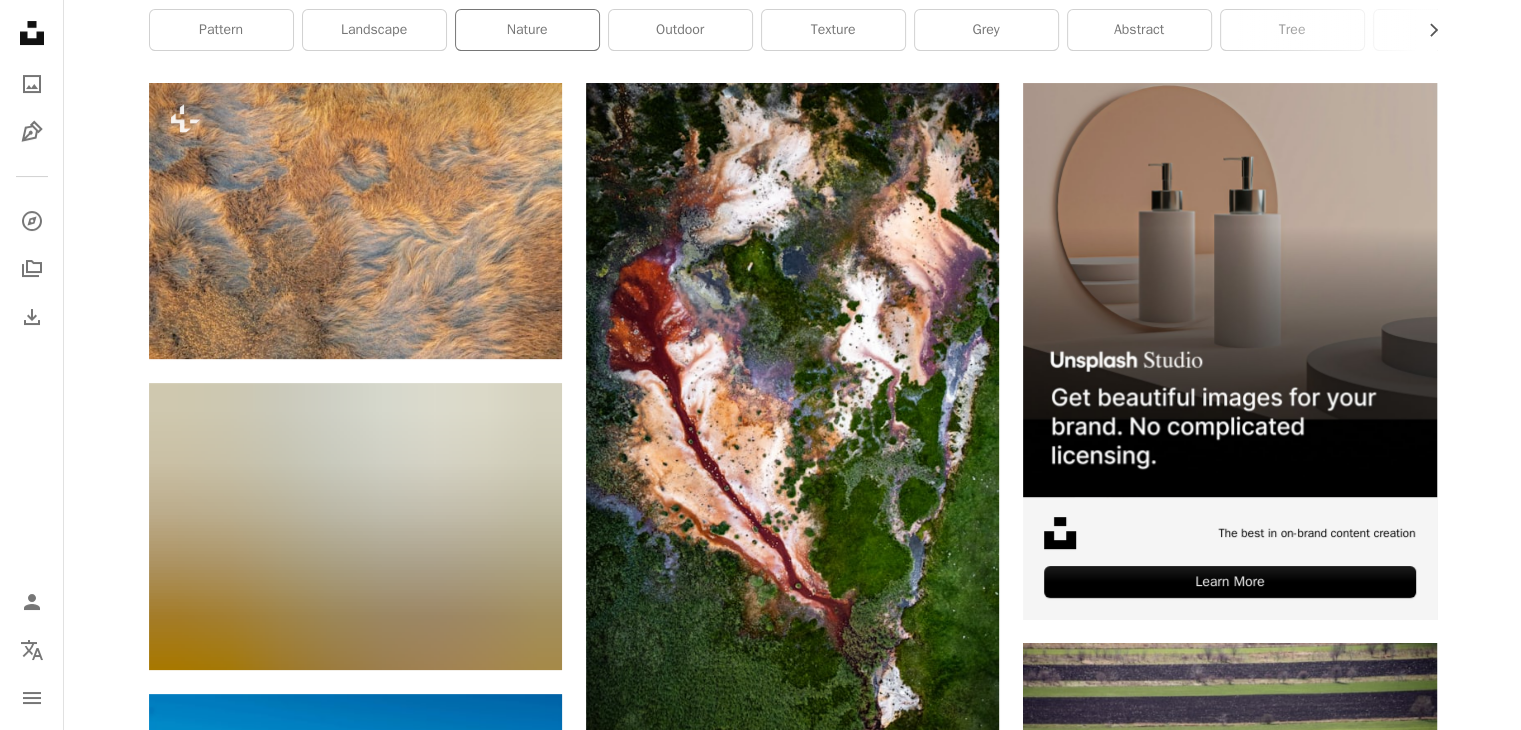 scroll, scrollTop: 0, scrollLeft: 0, axis: both 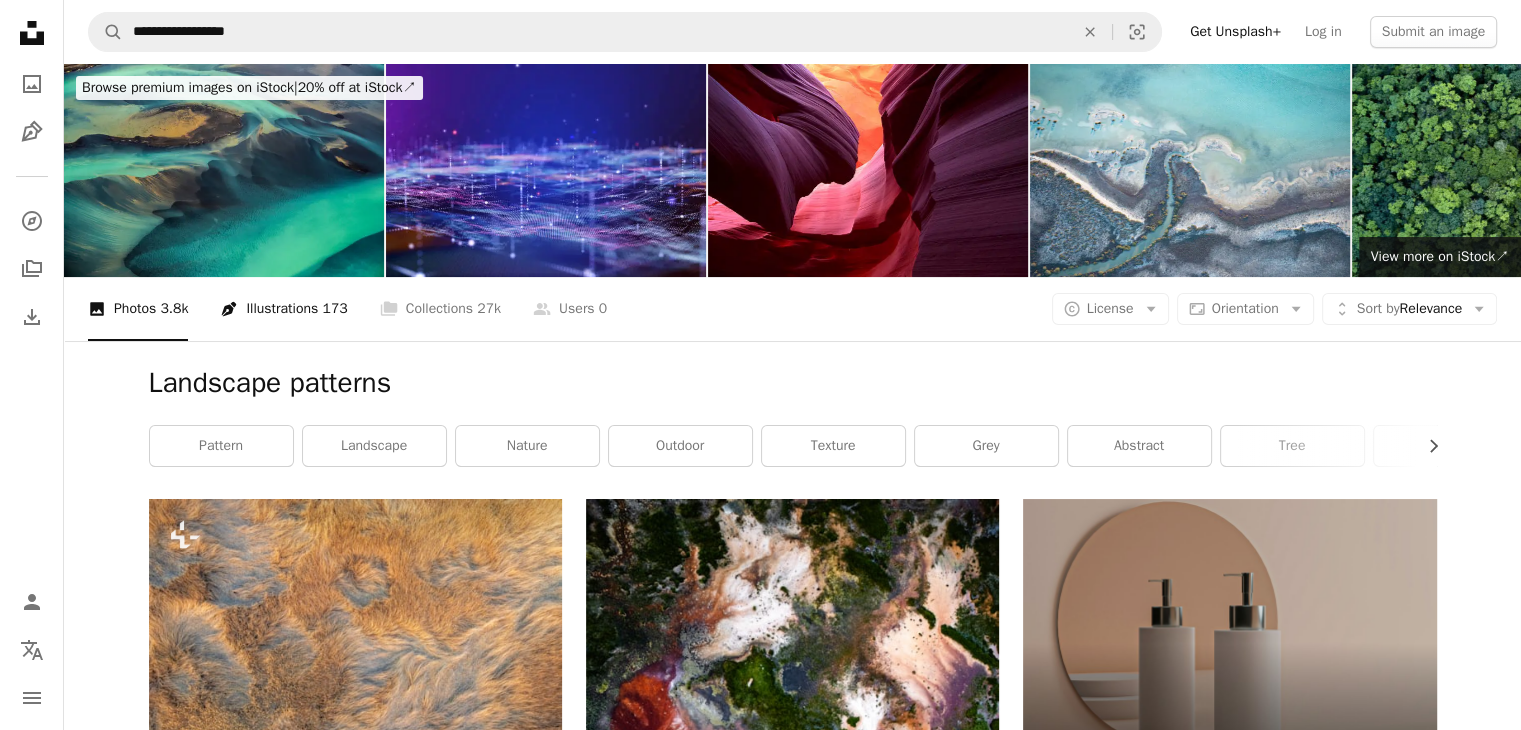 click on "Pen Tool Illustrations   173" at bounding box center (283, 309) 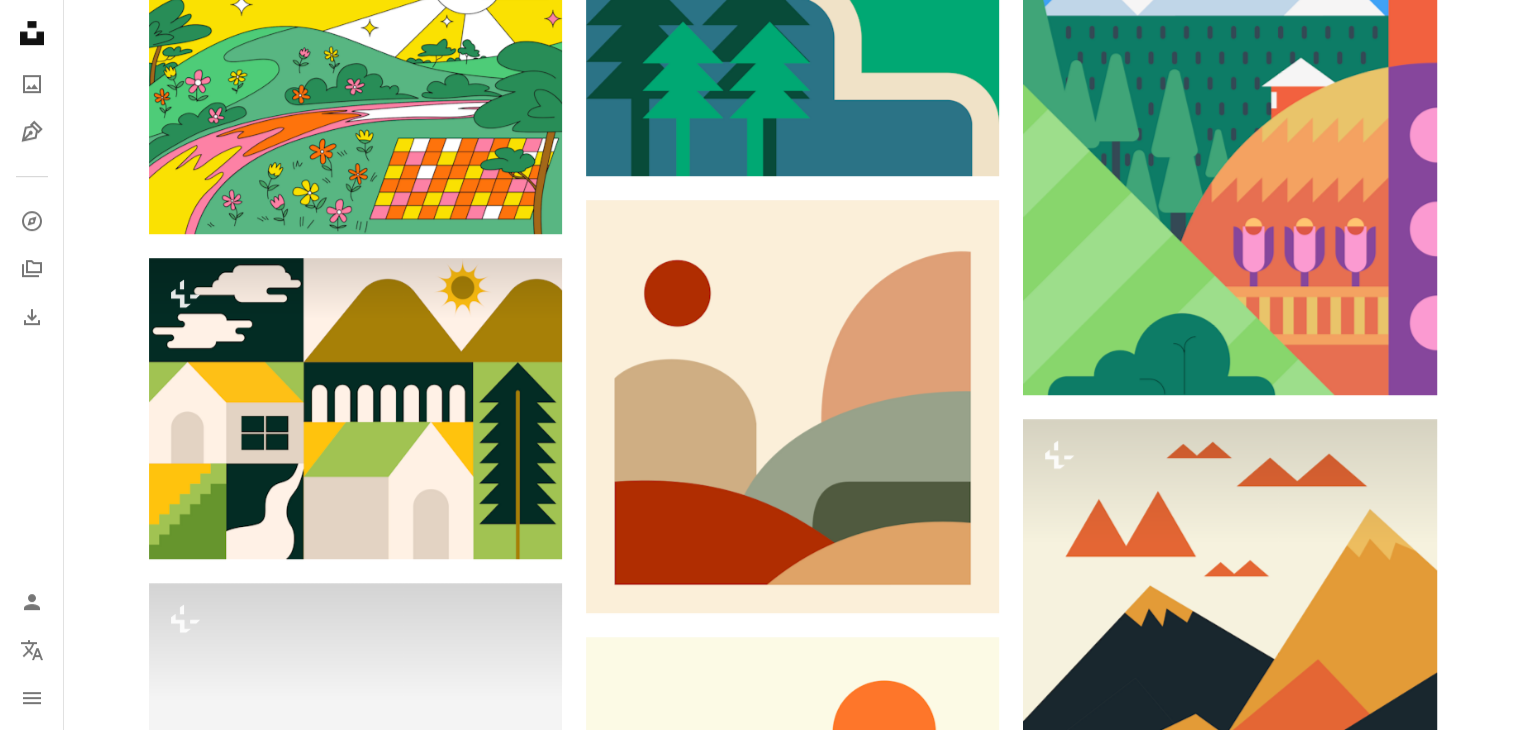 scroll, scrollTop: 0, scrollLeft: 0, axis: both 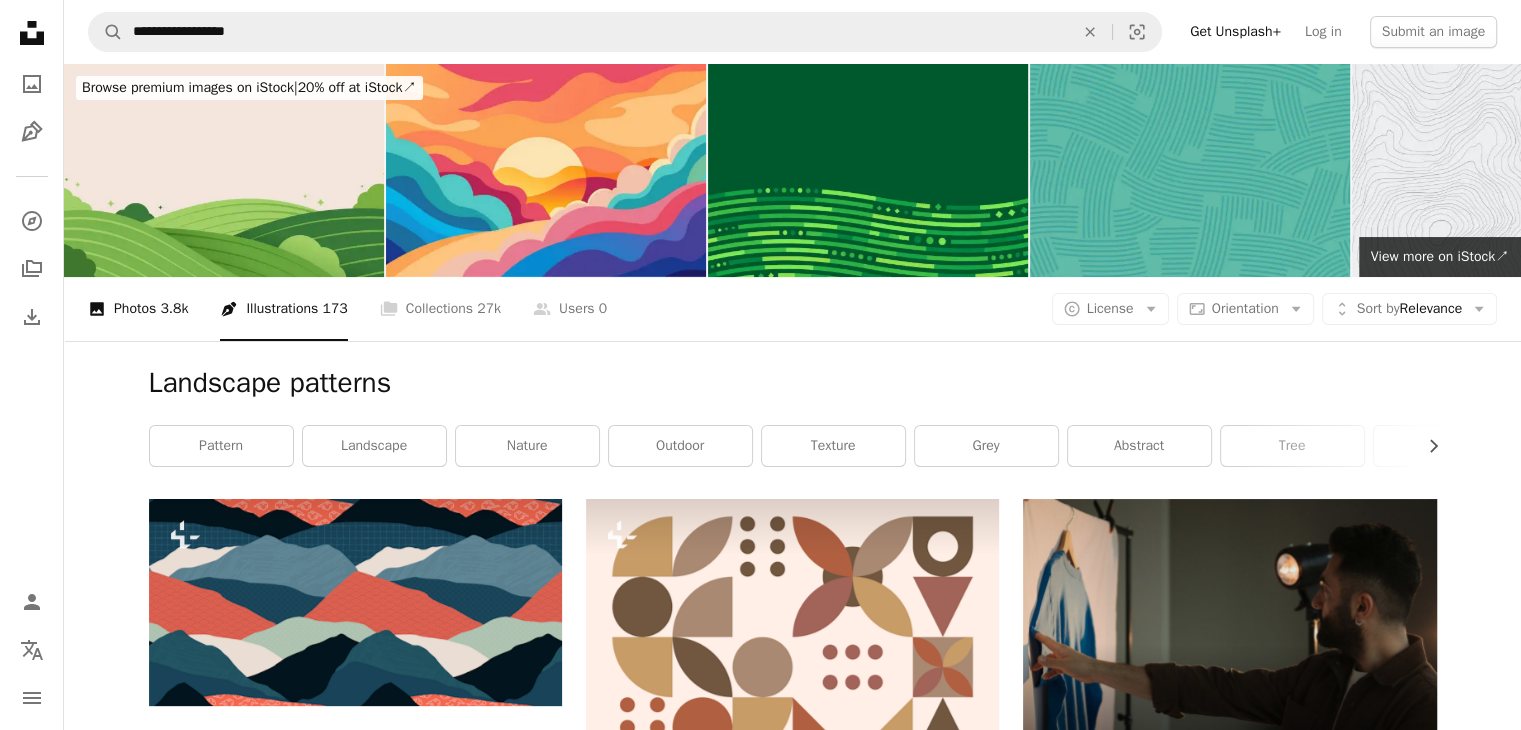 click on "3.8k" at bounding box center [174, 309] 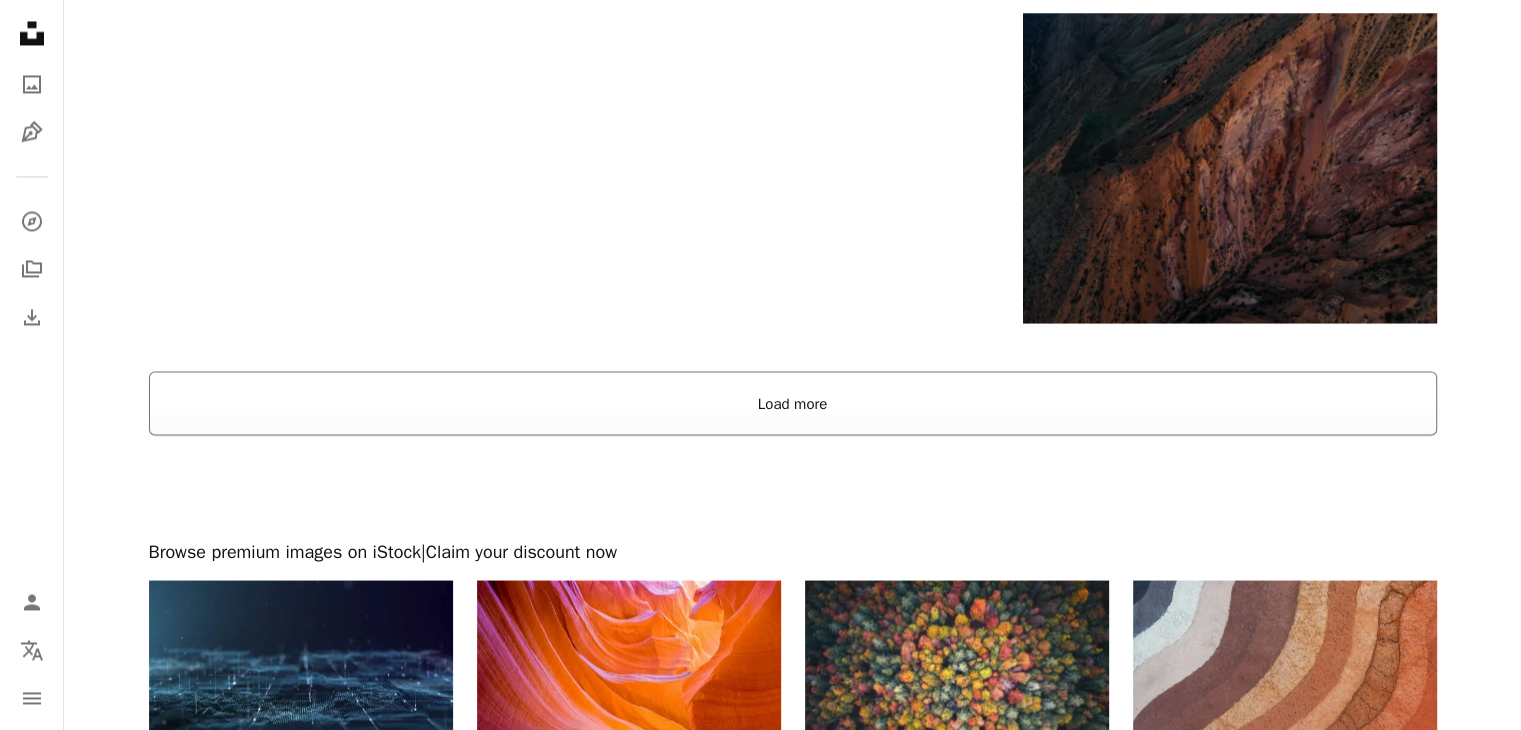 scroll, scrollTop: 3507, scrollLeft: 0, axis: vertical 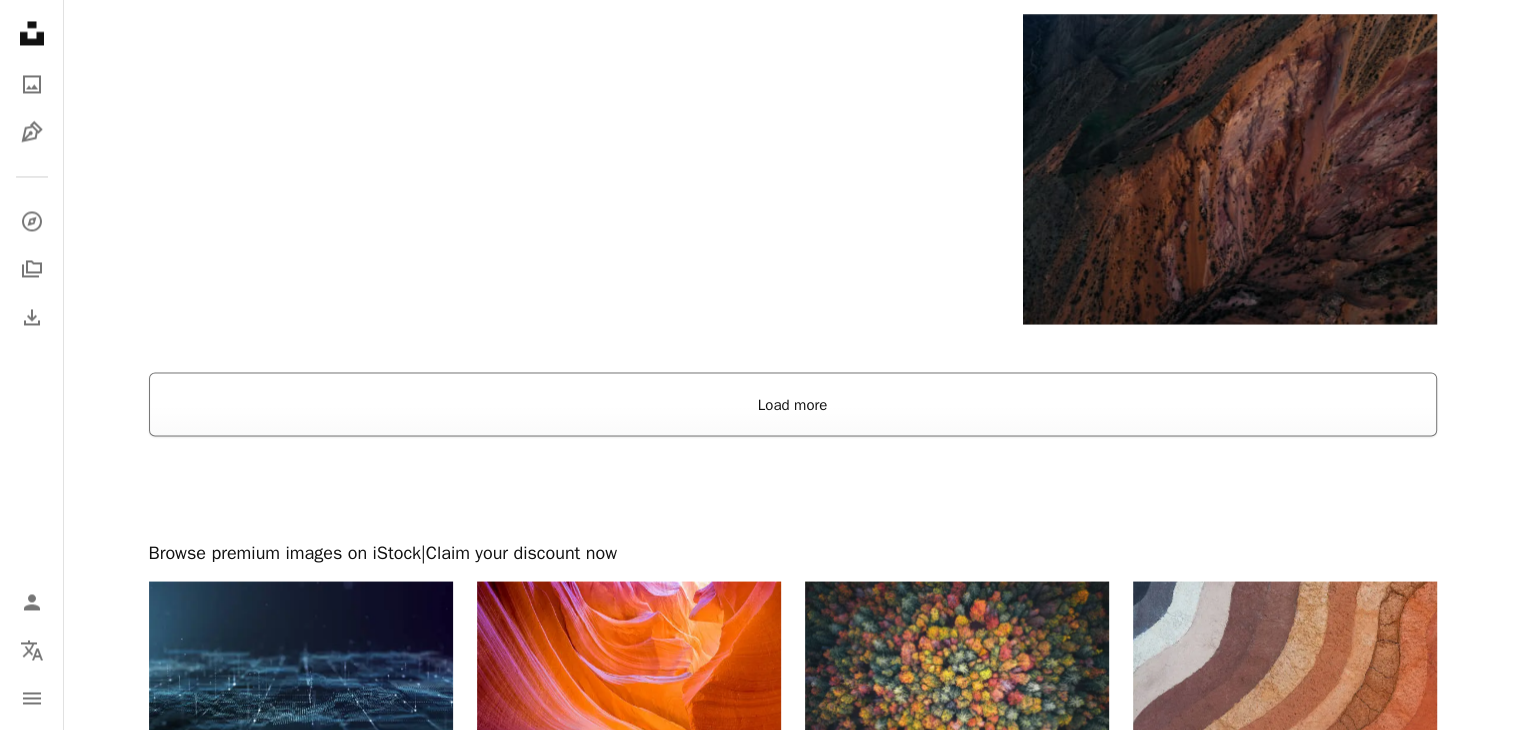 click on "Load more" at bounding box center [793, 404] 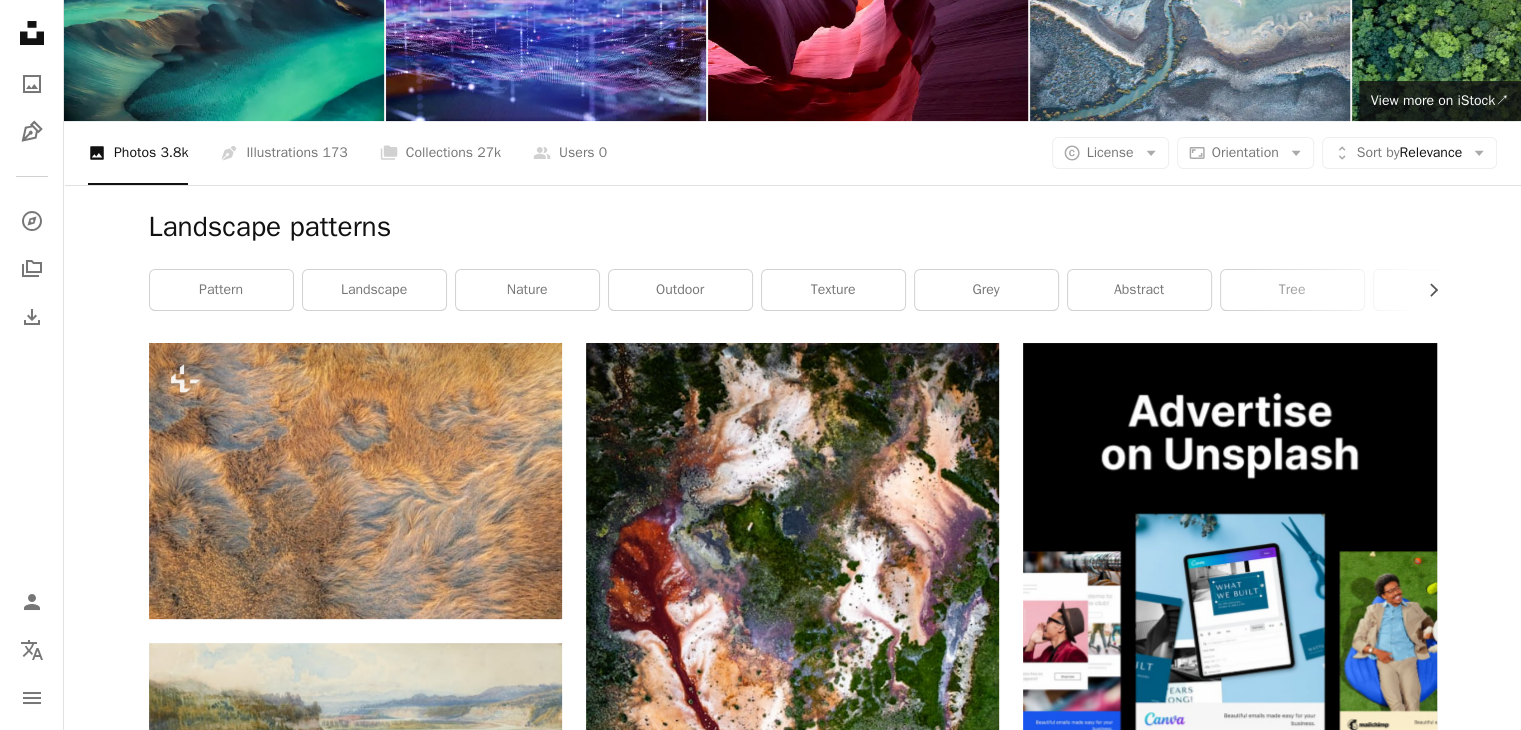 scroll, scrollTop: 0, scrollLeft: 0, axis: both 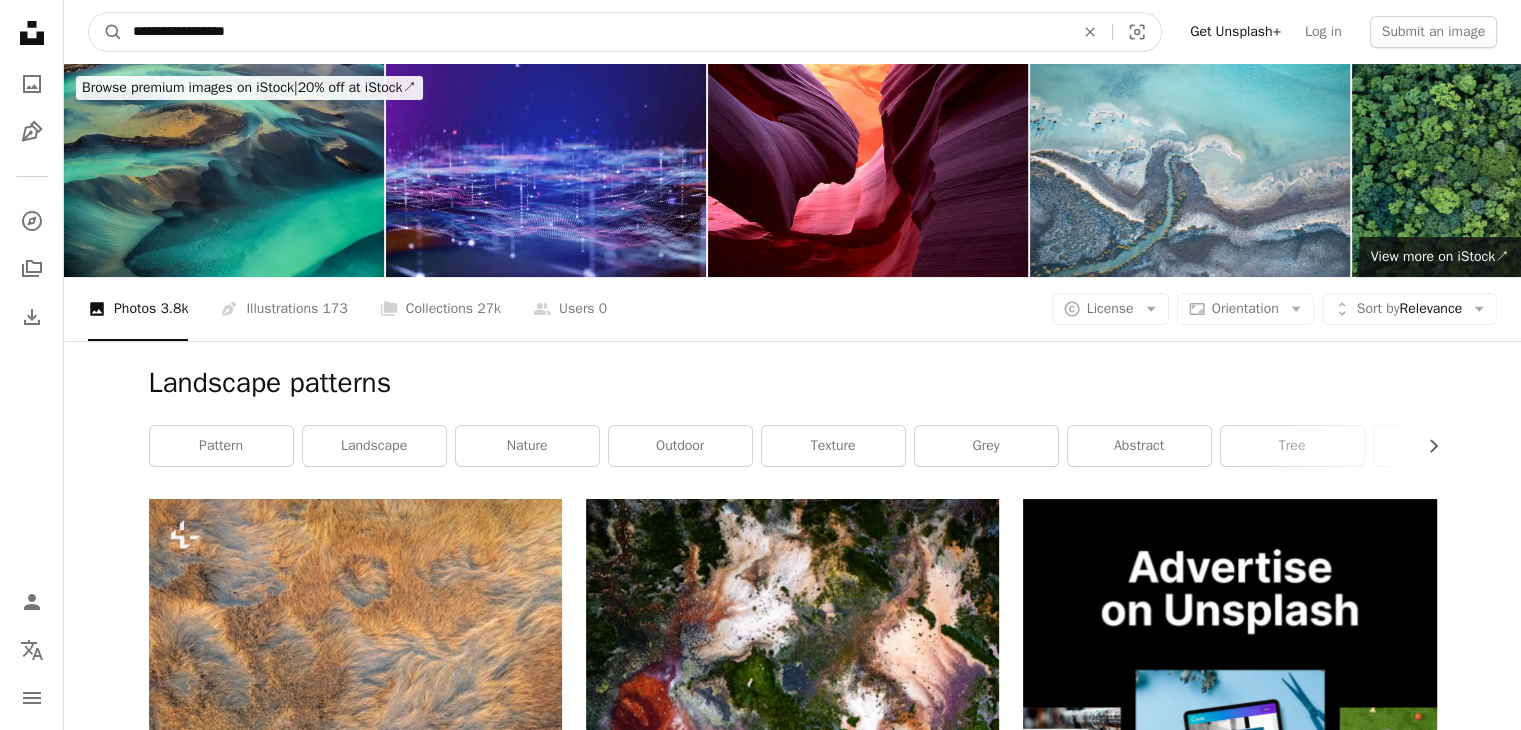 click on "**********" at bounding box center [595, 32] 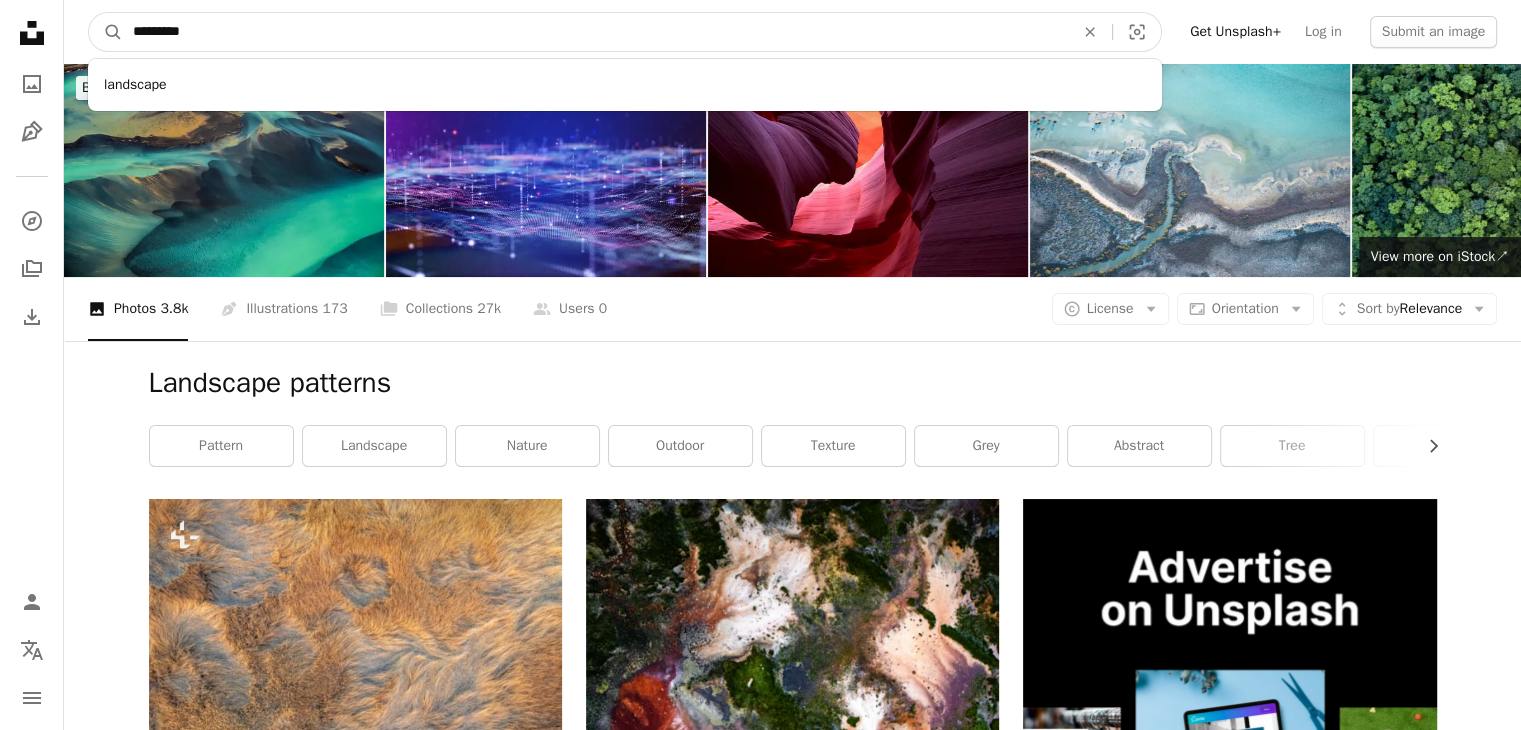 type on "*********" 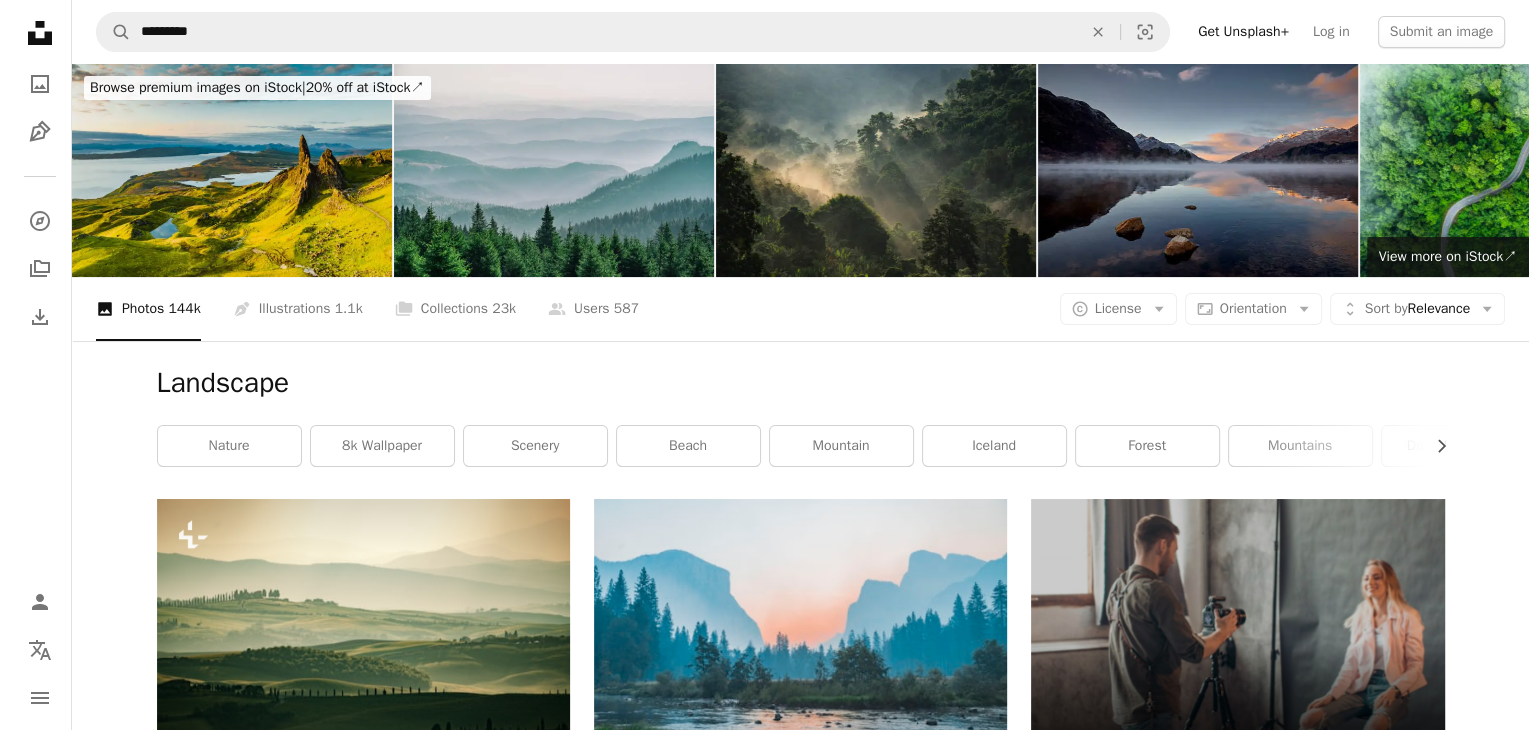 scroll, scrollTop: 312, scrollLeft: 0, axis: vertical 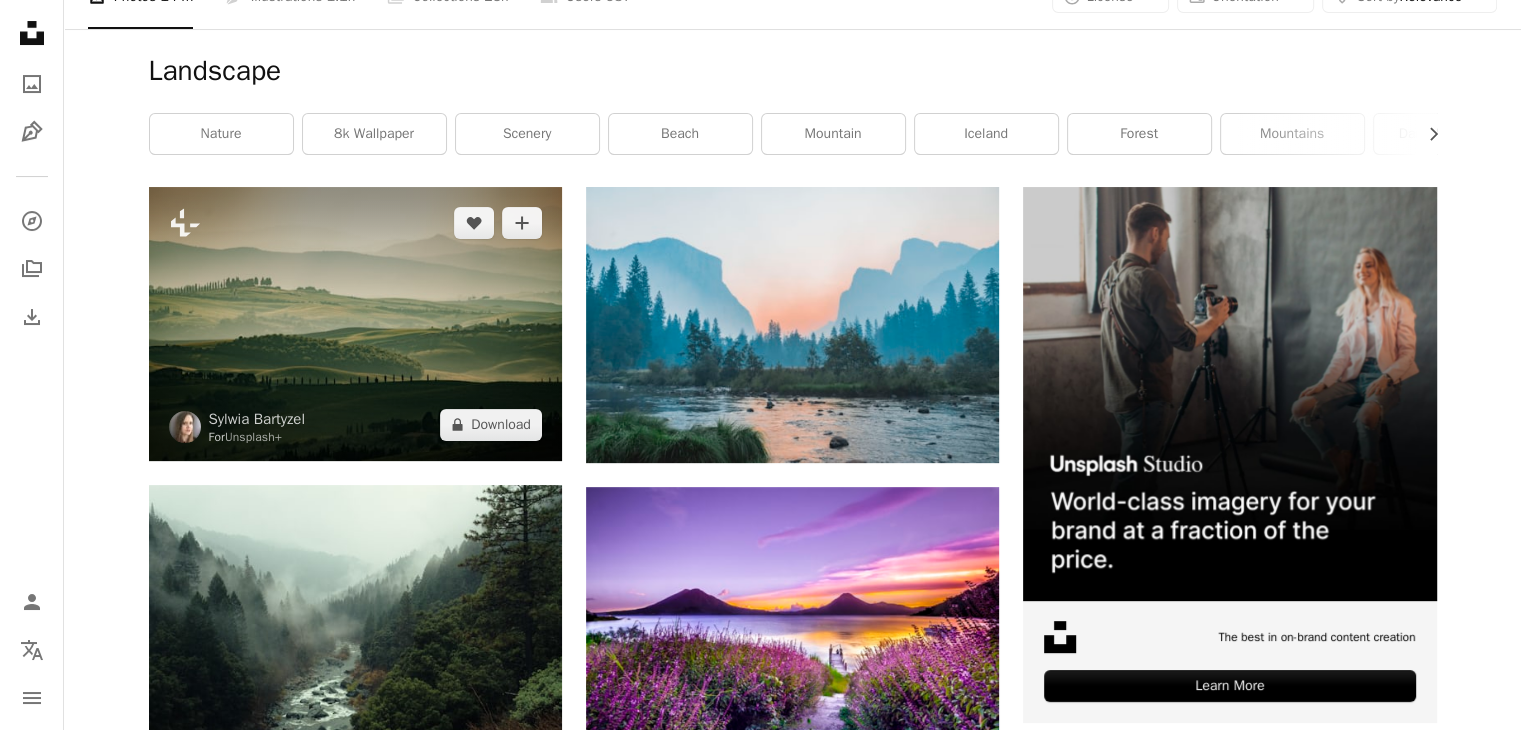 click at bounding box center [355, 324] 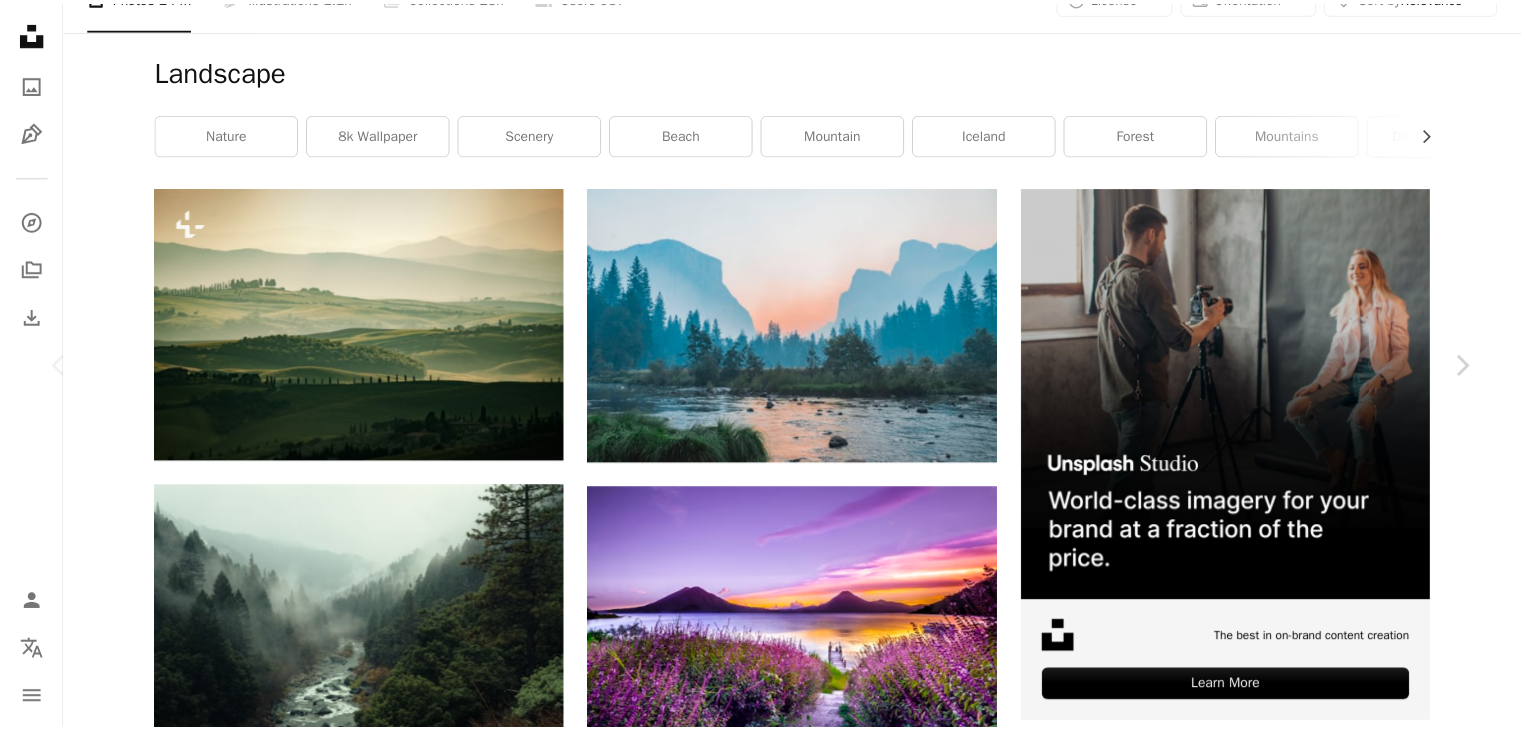scroll, scrollTop: 638, scrollLeft: 0, axis: vertical 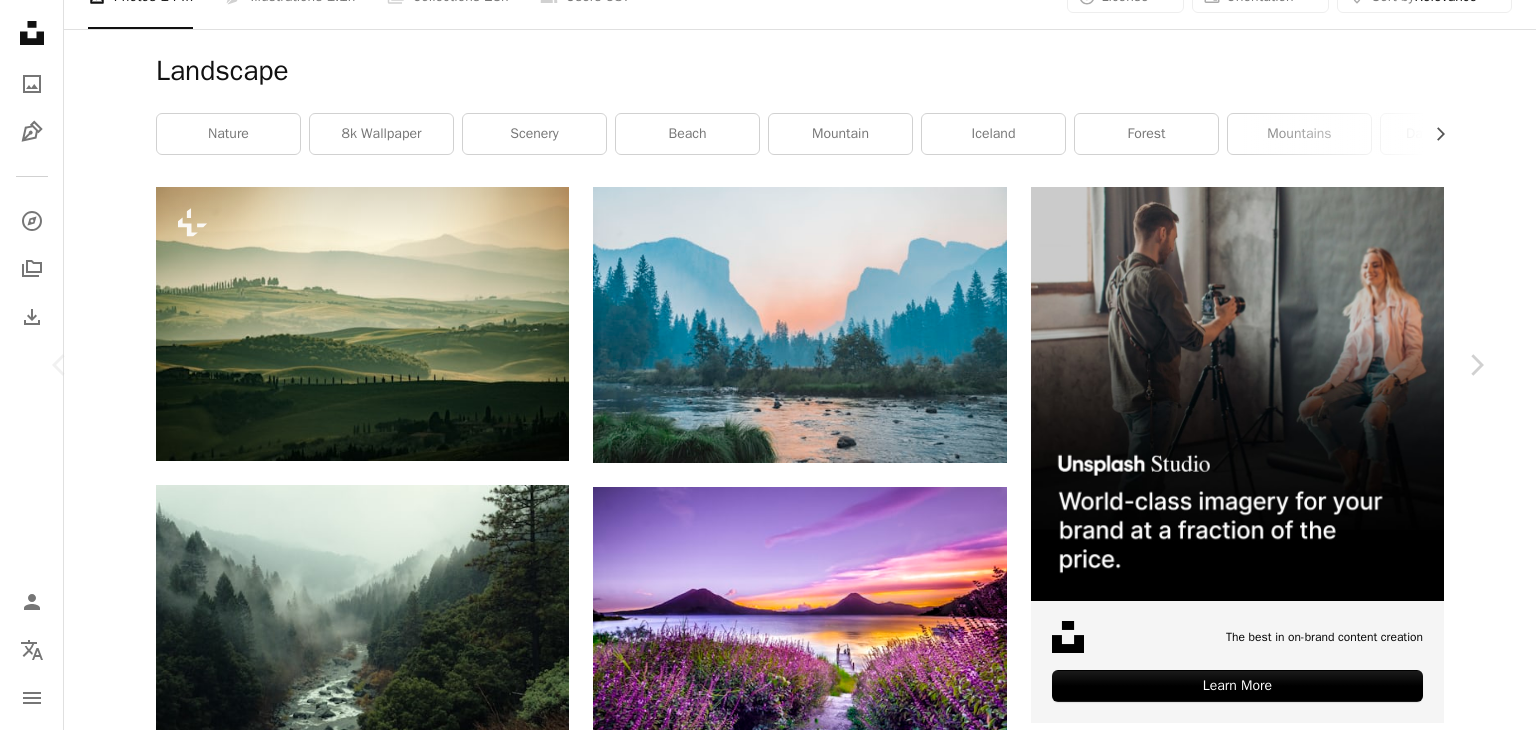 click on "[FIRST] [LAST] For Unsplash+ A heart A plus sign pine watt Available for hire A checkmark inside of a circle Arrow pointing down A heart A plus sign Pietro De Grandi Available for hire A heart A heart" at bounding box center [768, 1379] 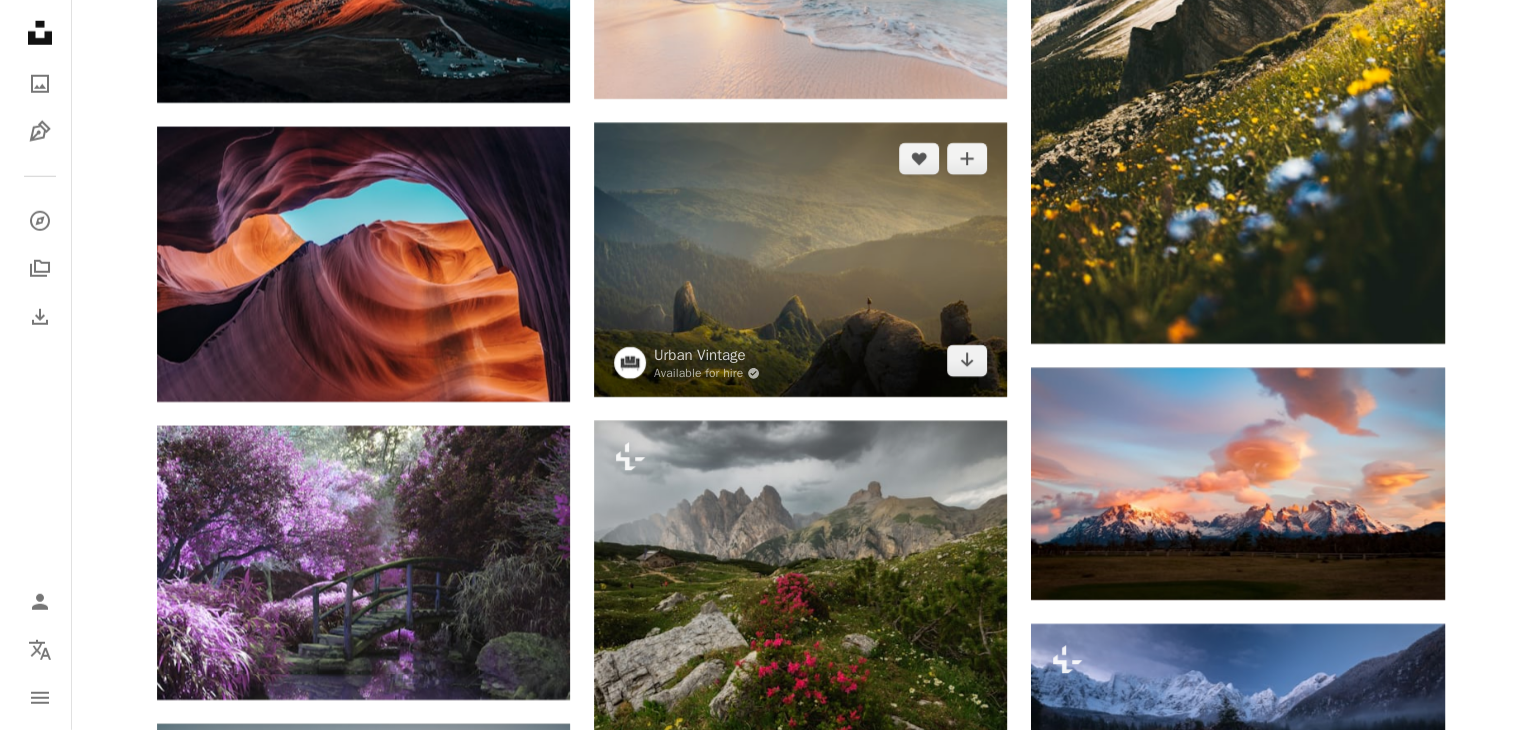 scroll, scrollTop: 5784, scrollLeft: 0, axis: vertical 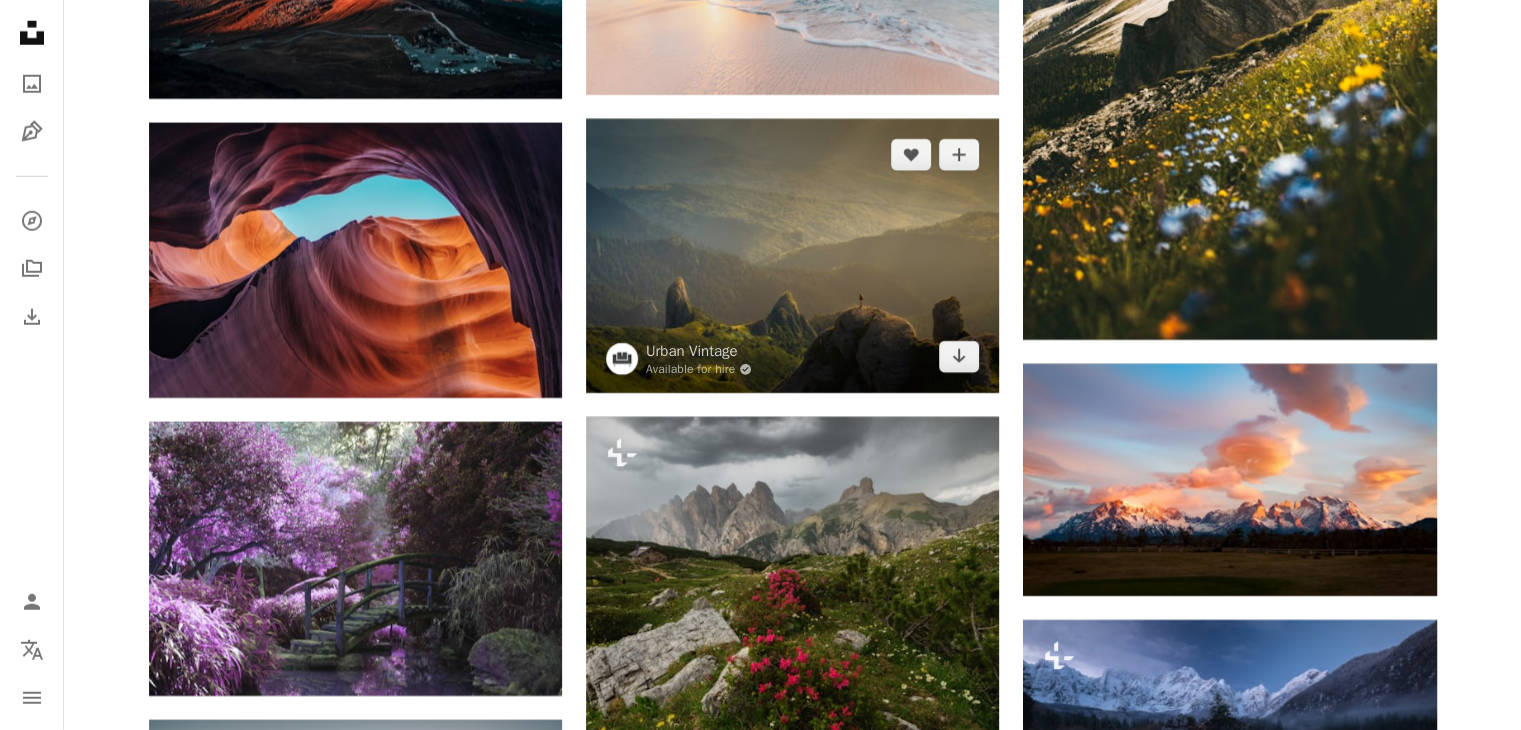 click at bounding box center (792, 256) 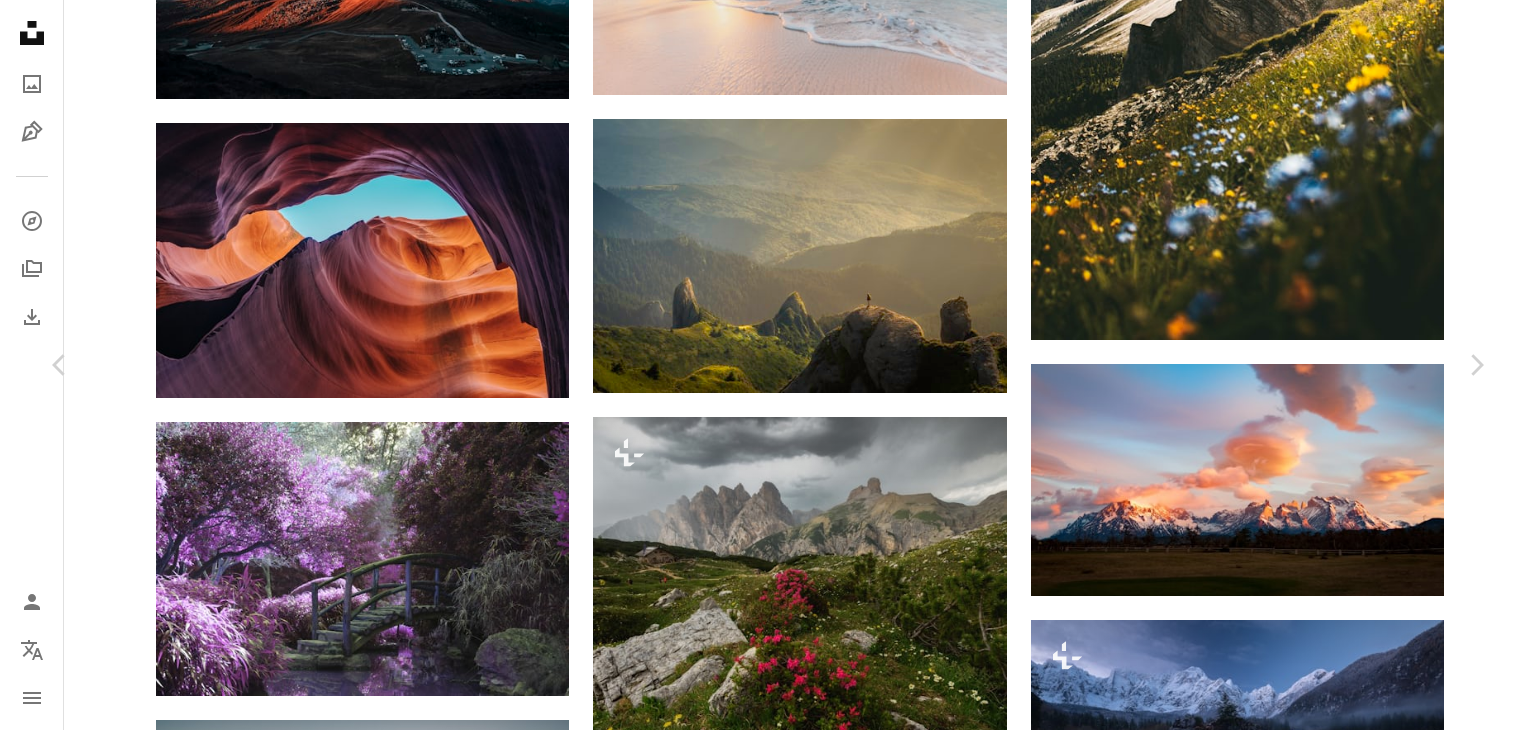click at bounding box center (761, 5791) 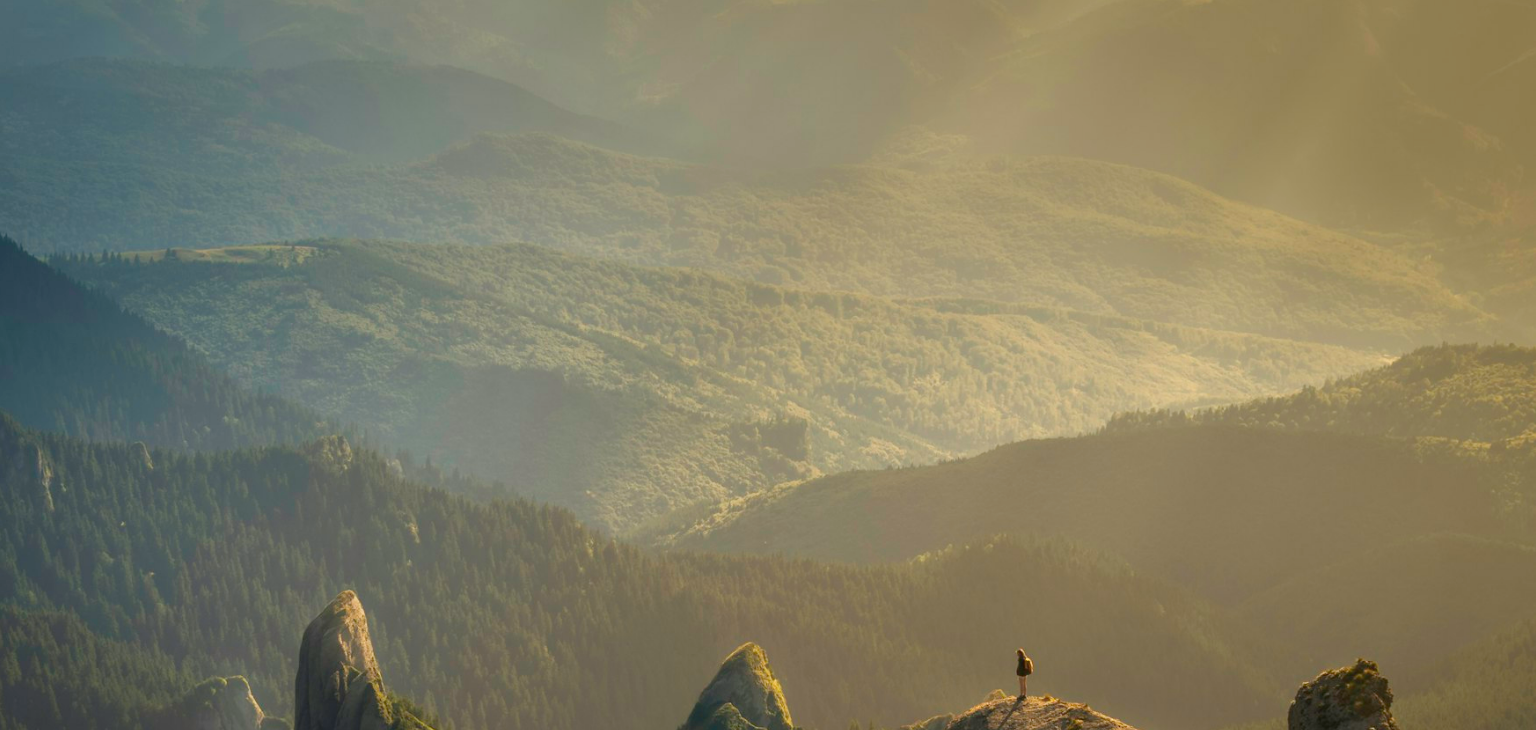 scroll, scrollTop: 136, scrollLeft: 0, axis: vertical 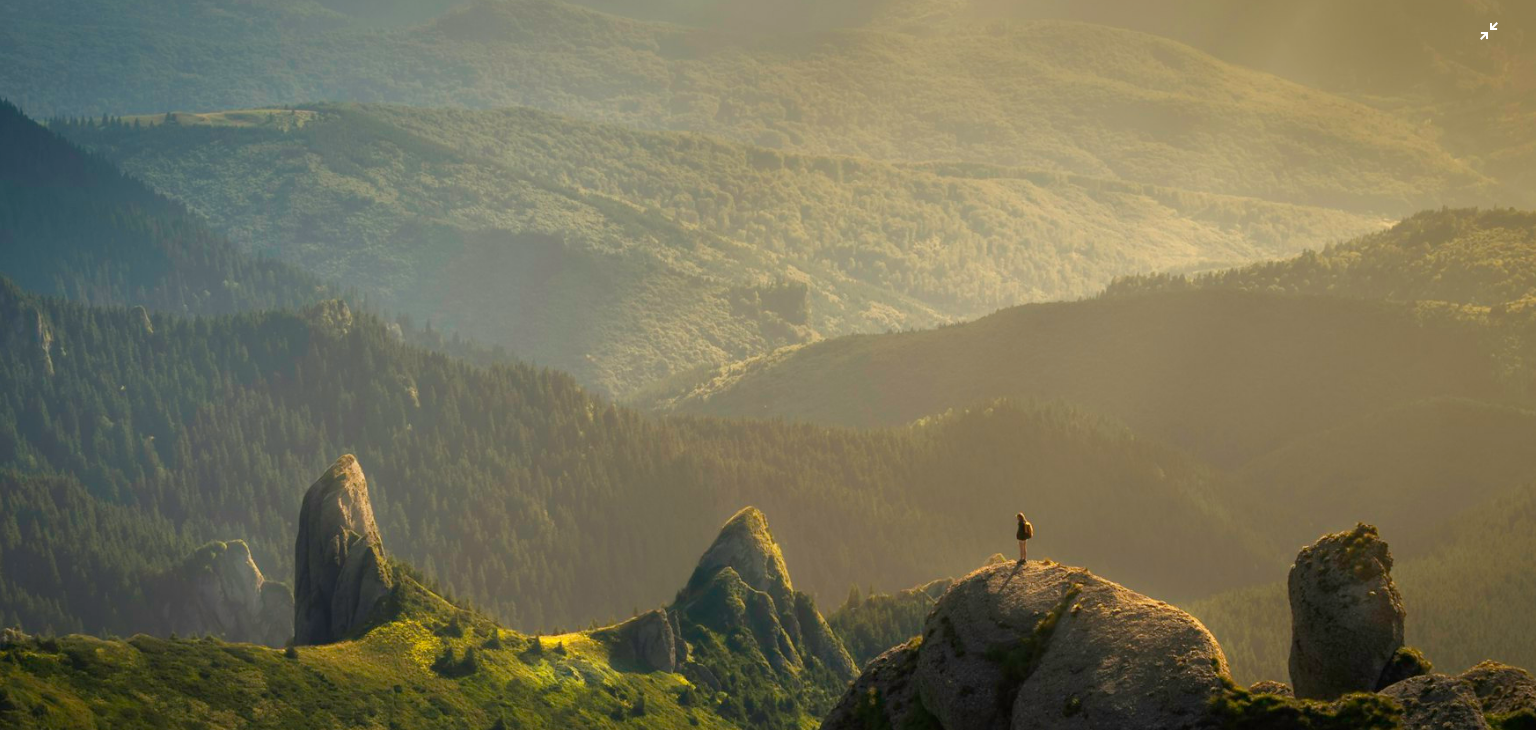 click at bounding box center (768, 374) 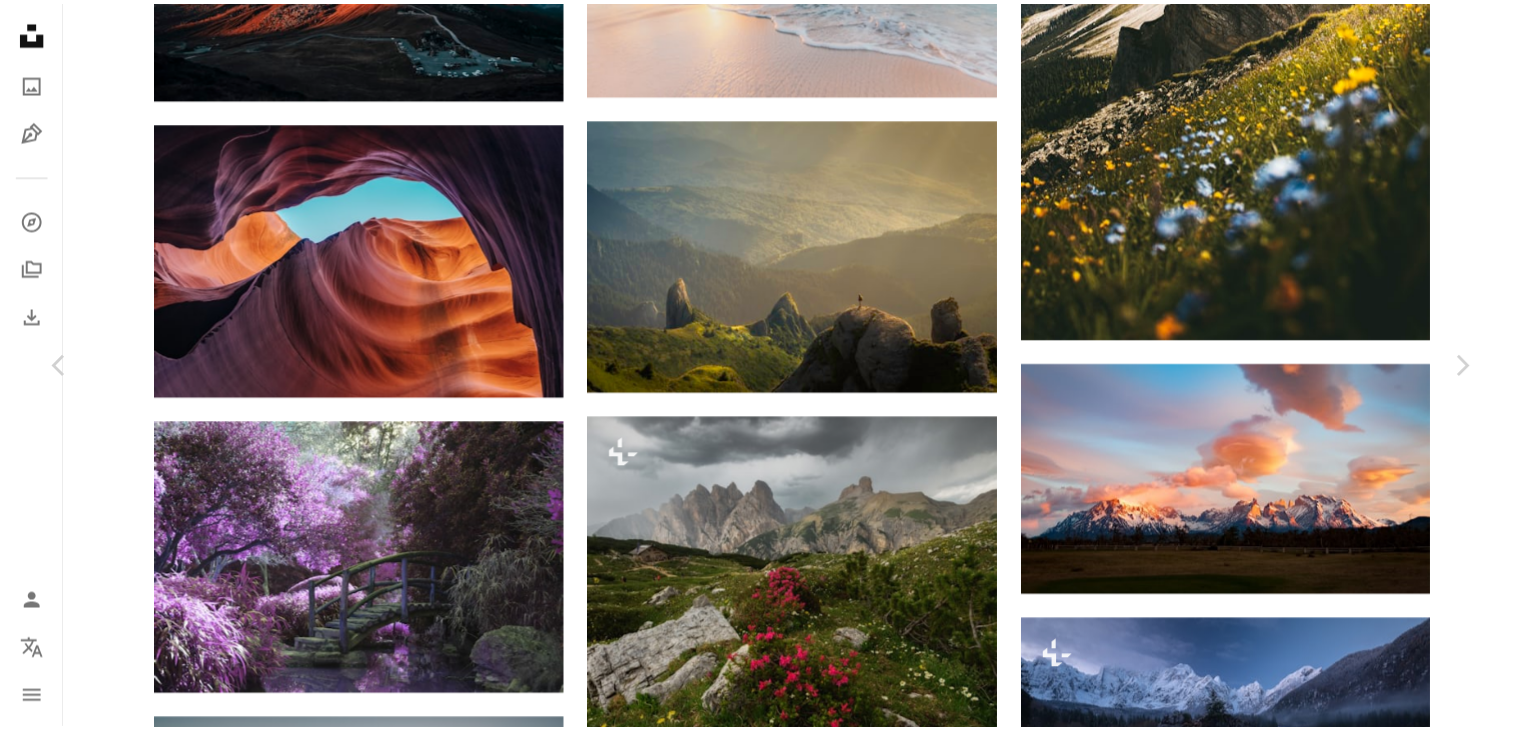 scroll, scrollTop: 2371, scrollLeft: 0, axis: vertical 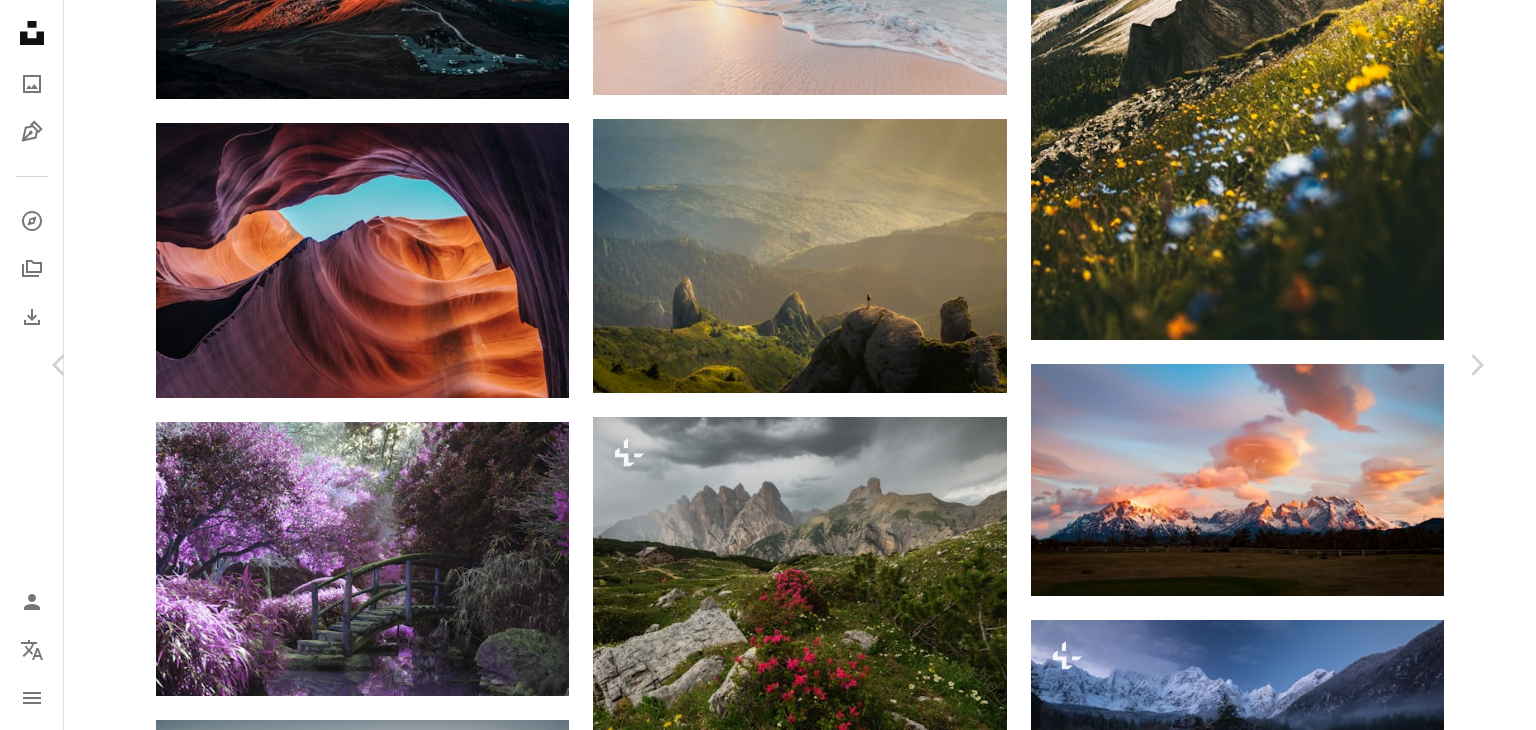 click on "An X shape Chevron left Chevron right Urban Vintage Available for hire A checkmark inside of a circle A heart A plus sign Download free Chevron down Zoom in Views 191,945,463 Downloads 2,133,151 Featured in Photos , Travel , Nature A forward-right arrow Share Info icon Info More Actions Alone in the unspoilt wilderness A map marker [CITY], [COUNTRY] Calendar outlined Published on July 26, 2016 Camera NIKON CORPORATION, NIKON D90 Safety Free to use under the Unsplash License 4K Images laptop wallpaper macbook wallpaper 1920x1080 wallpaper girl mac wallpaper 8k wallpaper sun windows 10 wallpaper aesthetic wallpaper peace 1080p wallpaper cool wallpaper landscape wallpaper cool background rock live wallpaper 2560x1440 wallpaper 1366x768 wallpaper pc wallpaper Backgrounds Browse premium related images on iStock | Save 20% with code UNSPLASH20 View more on iStock ↗ Related images A heart A plus sign Aliaksei Lepik Arrow pointing down Plus sign for Unsplash+ A heart A plus sign Spencer Backman For For" at bounding box center (768, 5778) 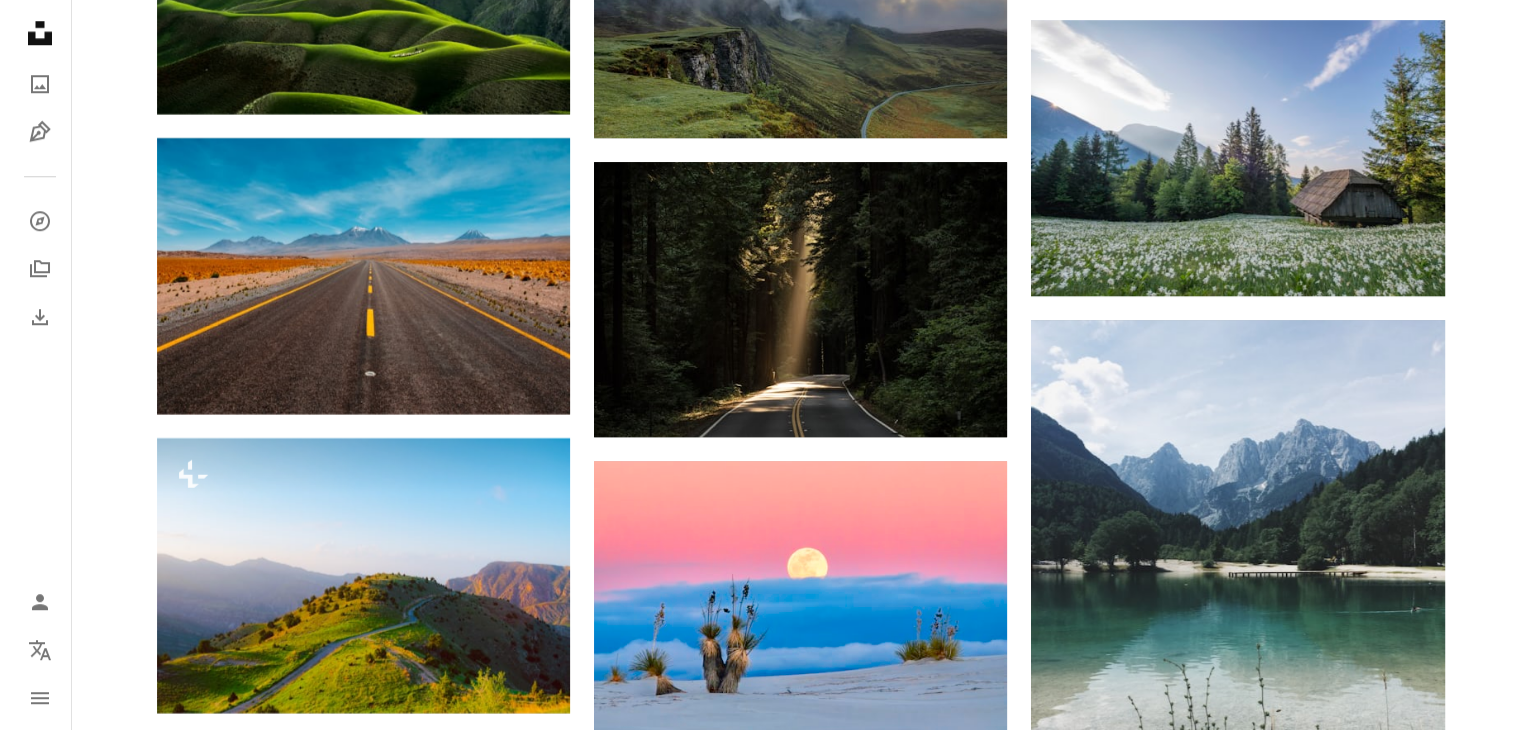 scroll, scrollTop: 9312, scrollLeft: 0, axis: vertical 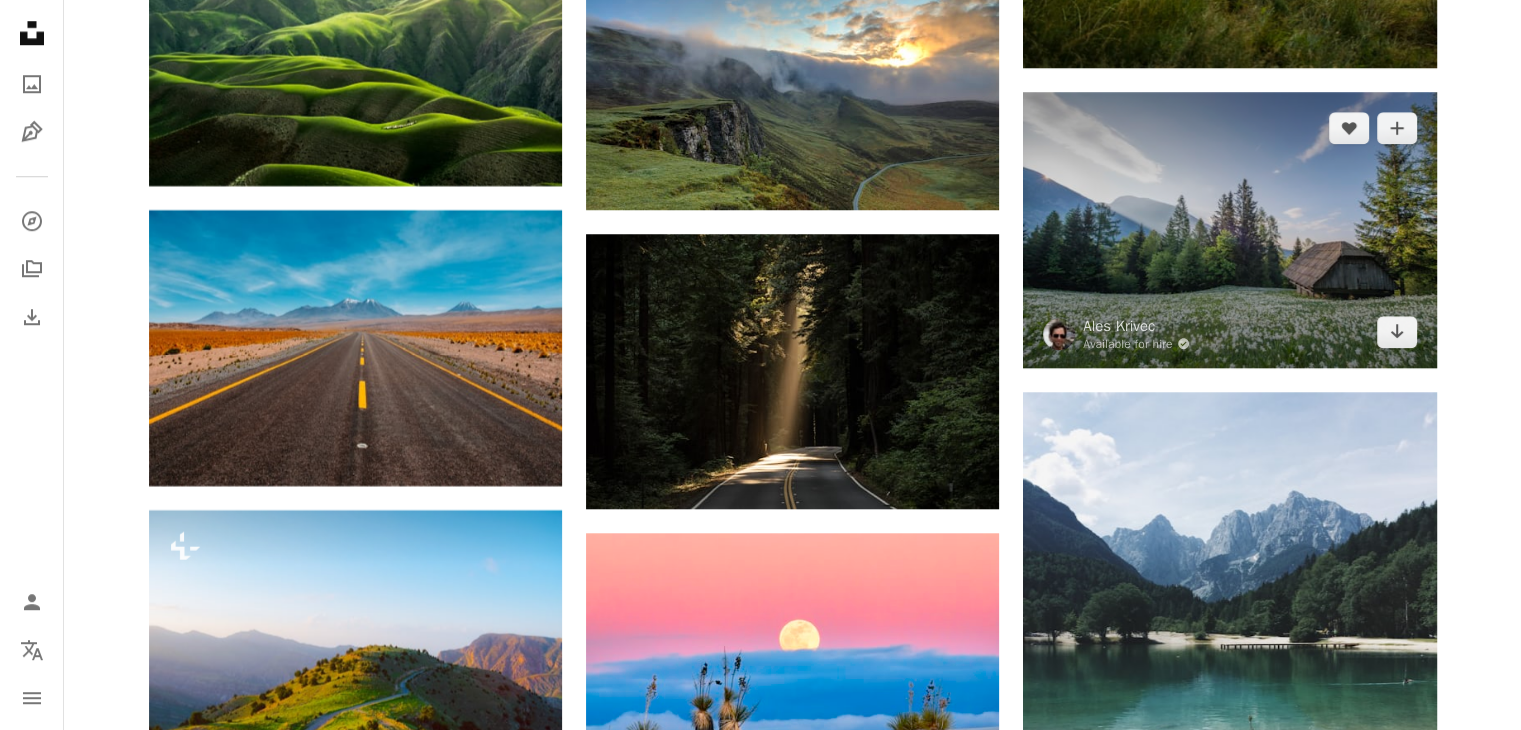 click at bounding box center (1229, 230) 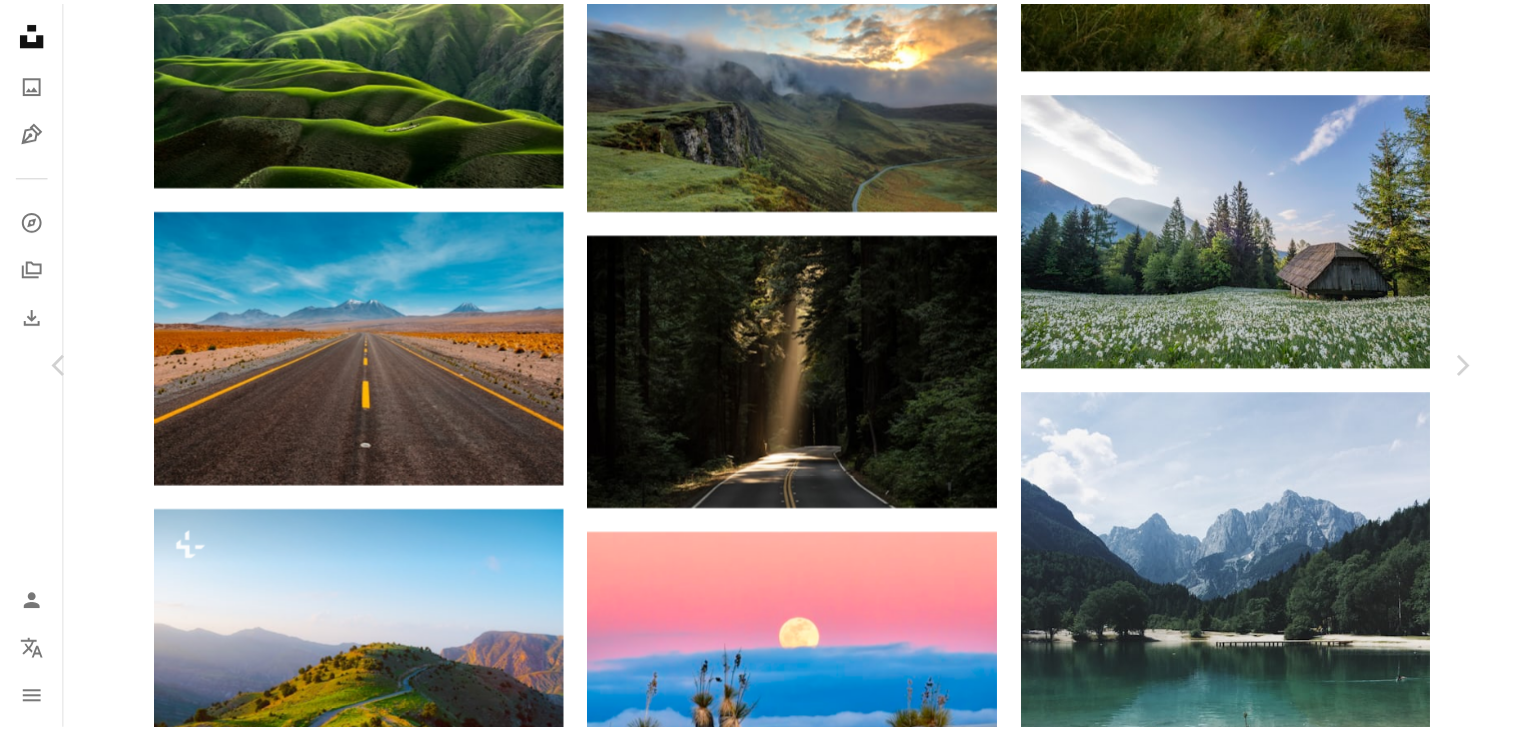 scroll, scrollTop: 5755, scrollLeft: 0, axis: vertical 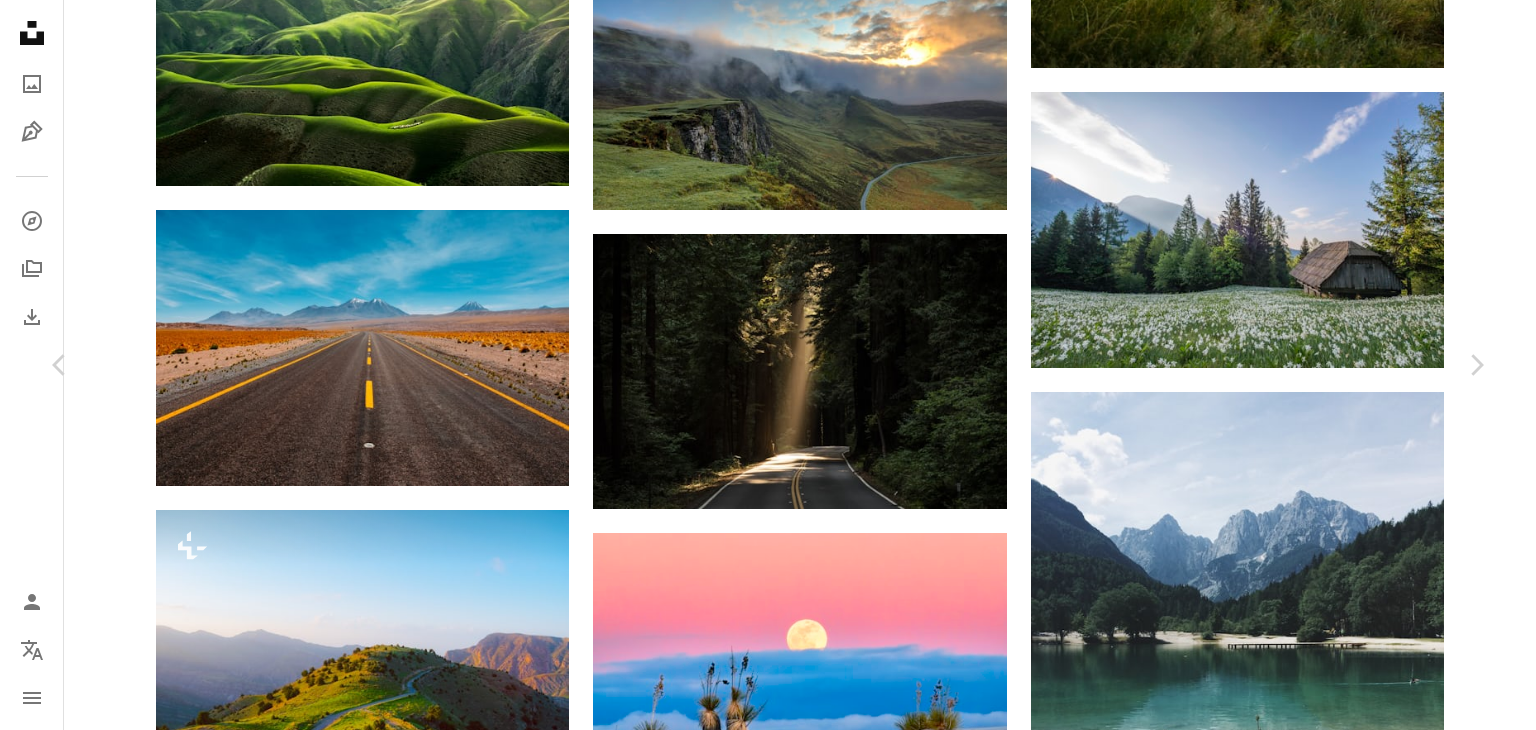 click on "An X shape Chevron left Chevron right Ales Krivec Available for hire A checkmark inside of a circle A heart A plus sign Download free Chevron down Zoom in Views 15,366,717 Downloads 106,192 Featured in Photos A forward-right arrow Share Info icon Info More Actions You can support me via Paypal: http://paypal.me/[NAME] Calendar outlined Published on May 15, 2015 Camera NIKON CORPORATION, NIKON D800 Safety Free to use under the Unsplash License flowers building house mountains clouds trees blue sky farm field landscape wallpaper flower field valley country barn landscape background pines blue skies background mountains wallpaper background Free stock photos Browse premium related images on iStock | Save 20% with code UNSPLASH20 View more on iStock ↗ Related images A heart A plus sign Daniel Seßler Arrow pointing down A heart A plus sign andreas kretschmer Arrow pointing down A heart A plus sign Domenico Adornato Arrow pointing down Plus sign for Unsplash+ A heart A plus sign Ales Krivec For A lock" at bounding box center (768, 4230) 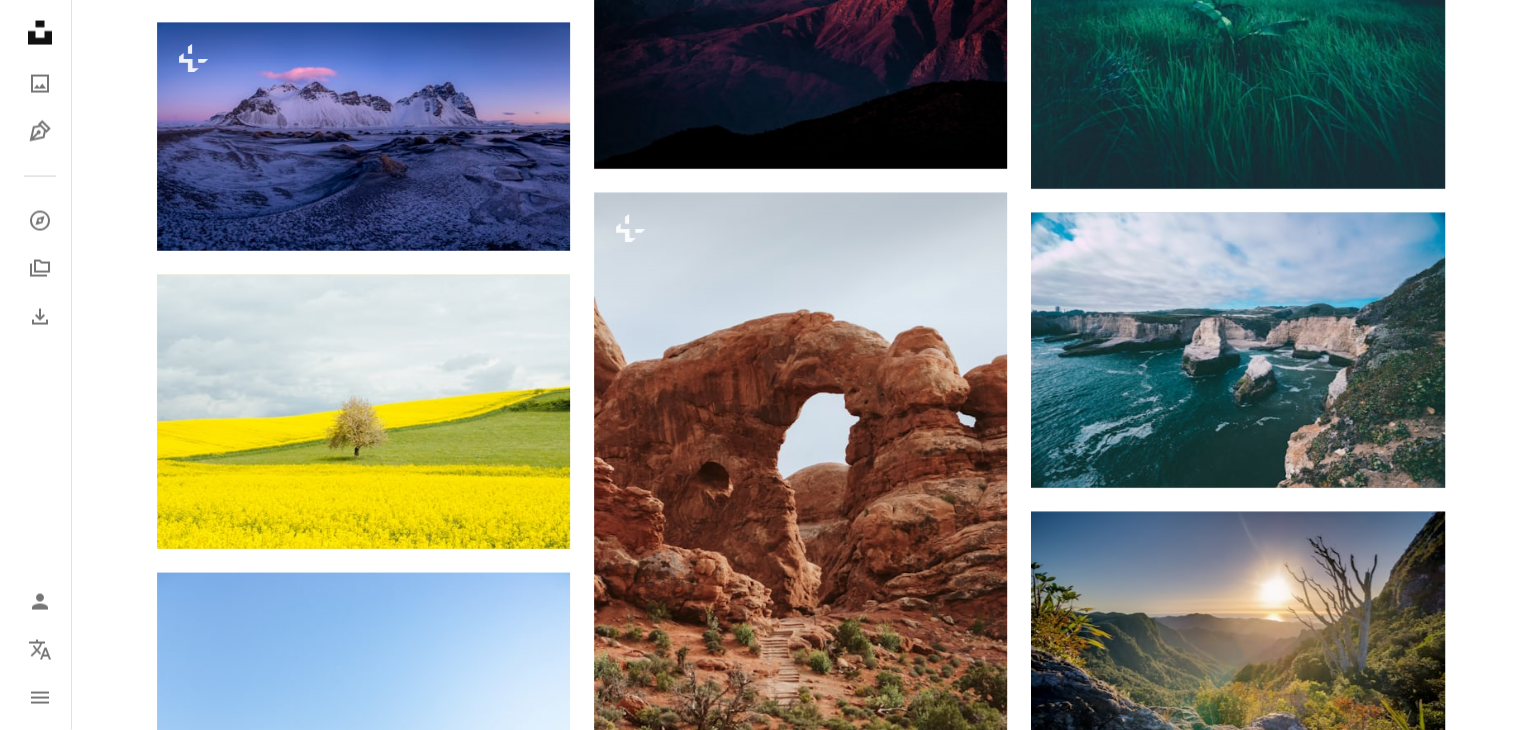 scroll, scrollTop: 11836, scrollLeft: 0, axis: vertical 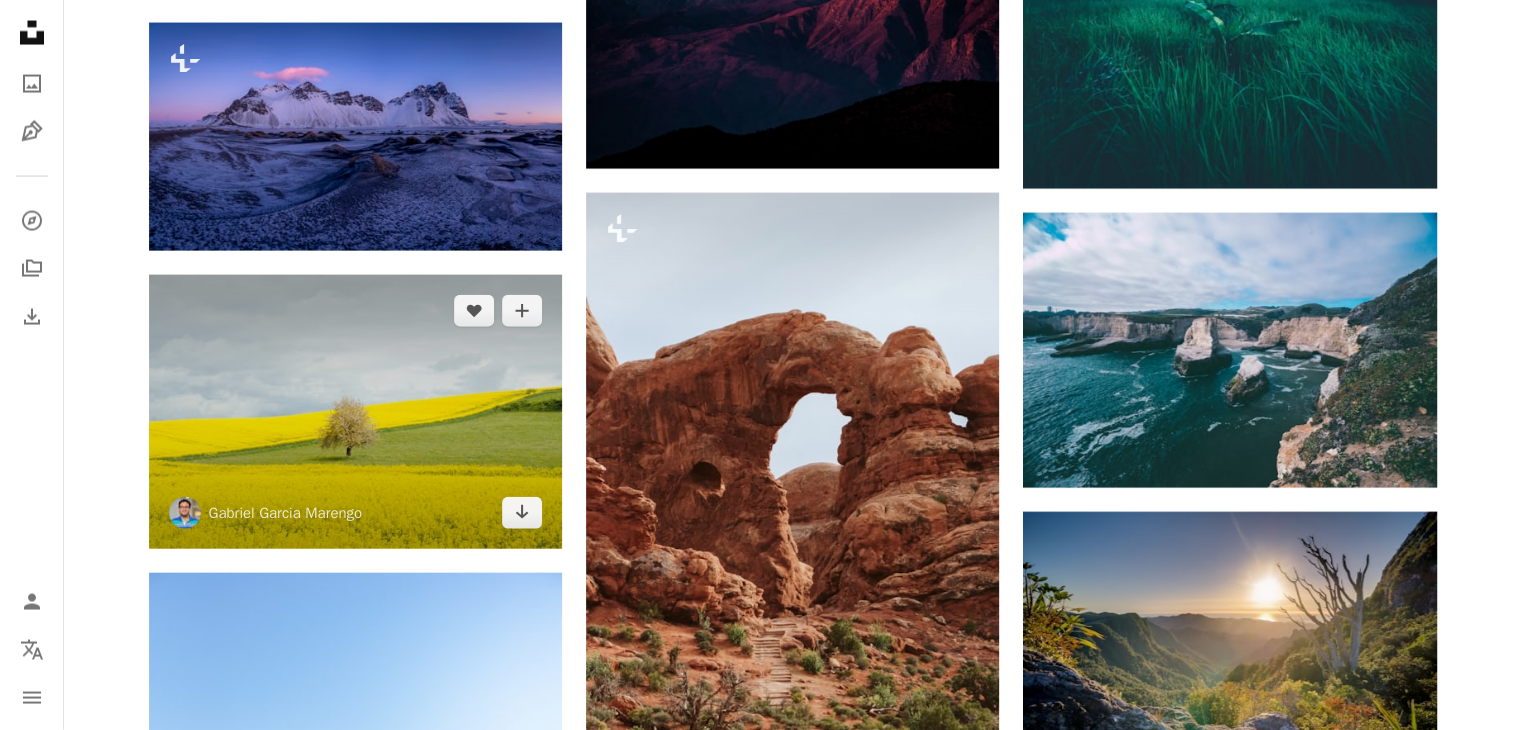 click at bounding box center (355, 412) 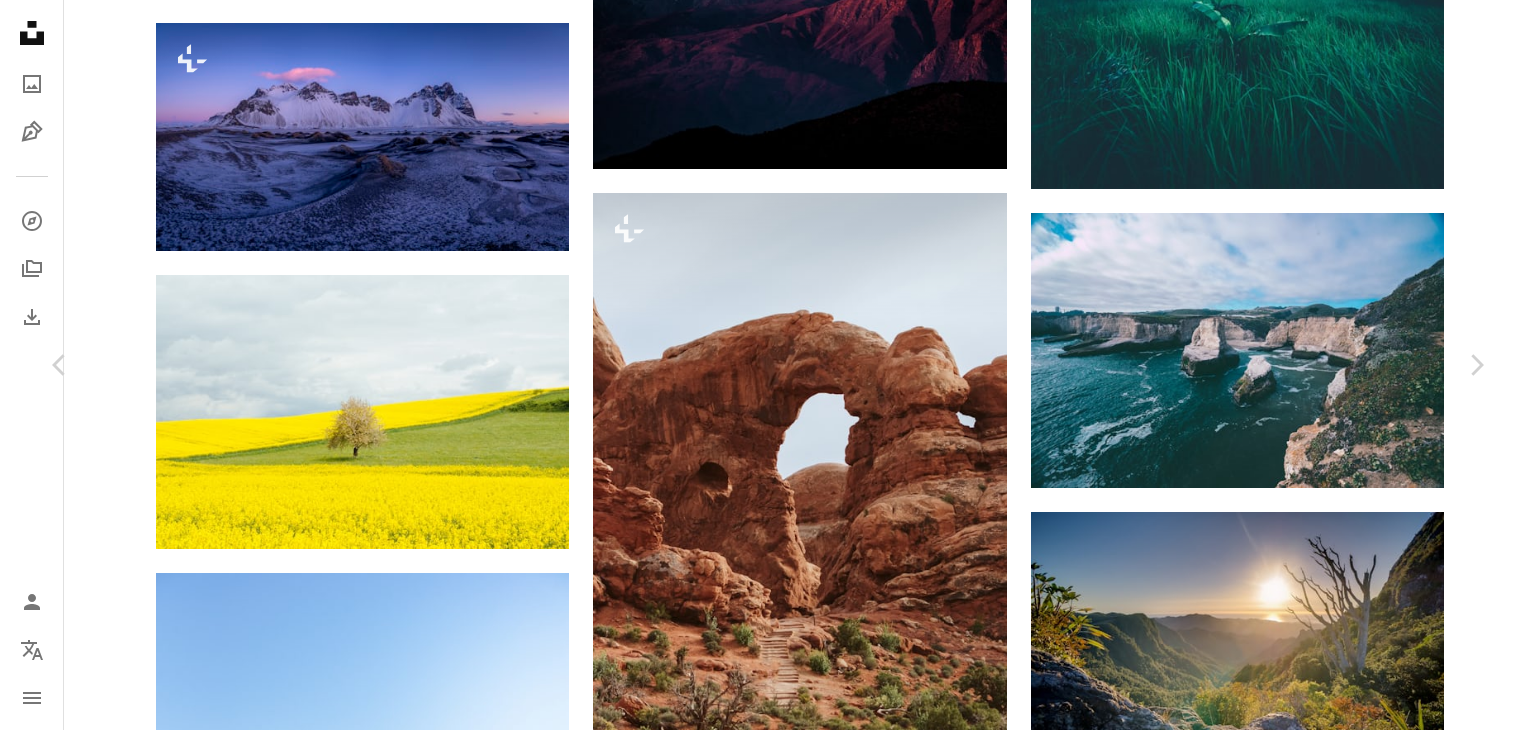 scroll, scrollTop: 5103, scrollLeft: 0, axis: vertical 